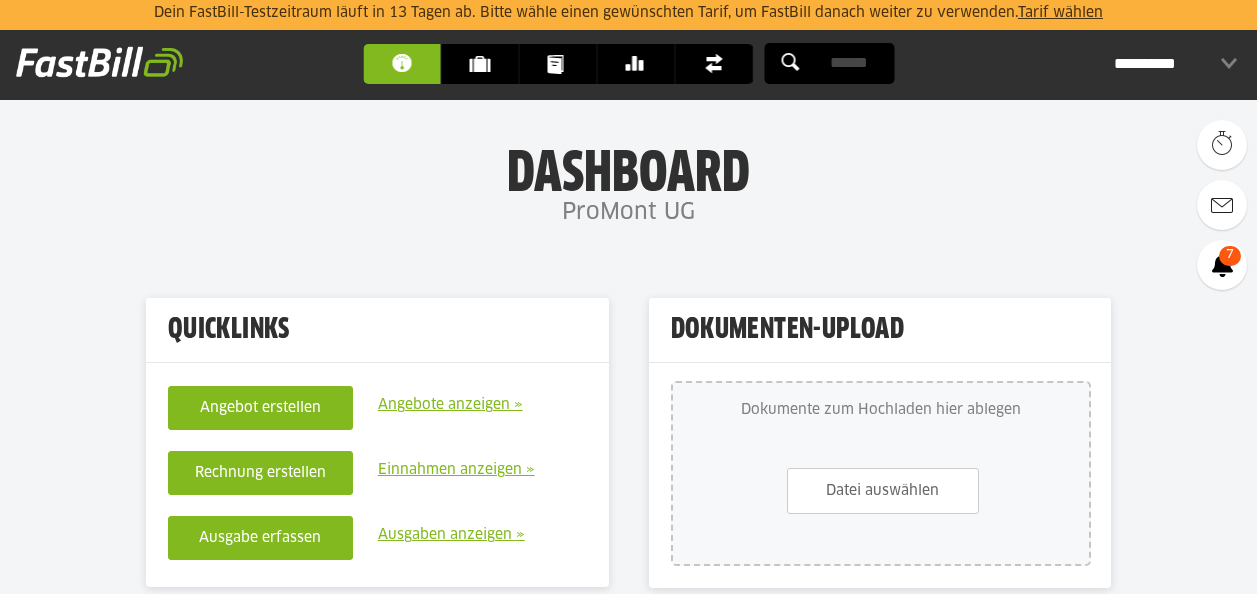 scroll, scrollTop: 352, scrollLeft: 0, axis: vertical 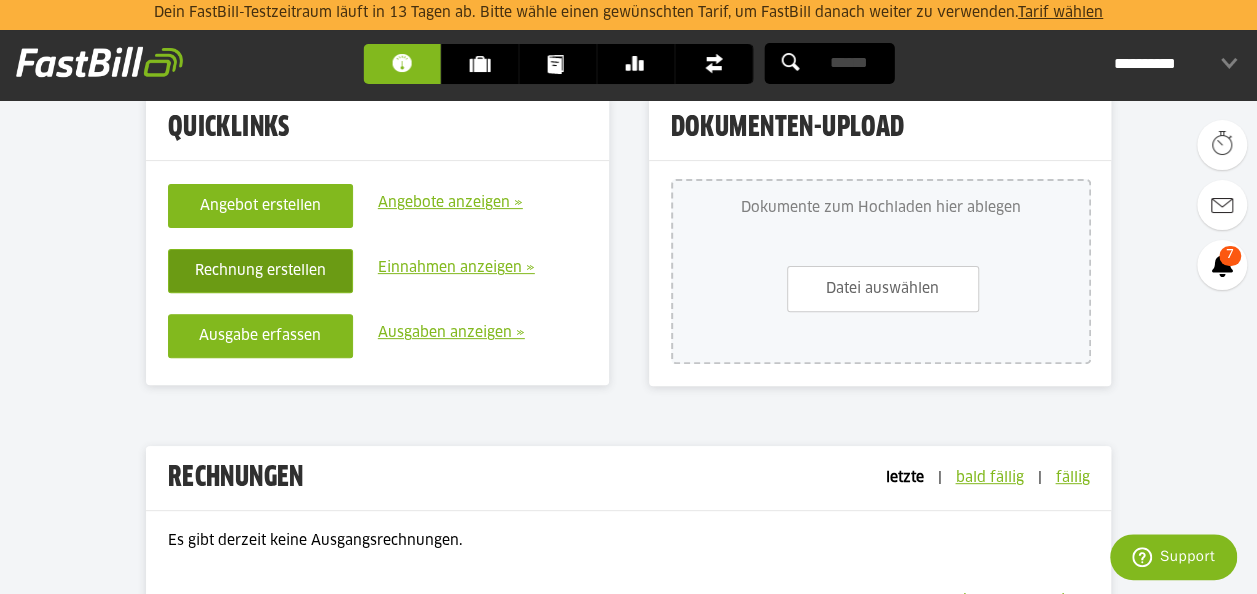 click on "Rechnung erstellen" at bounding box center [260, 271] 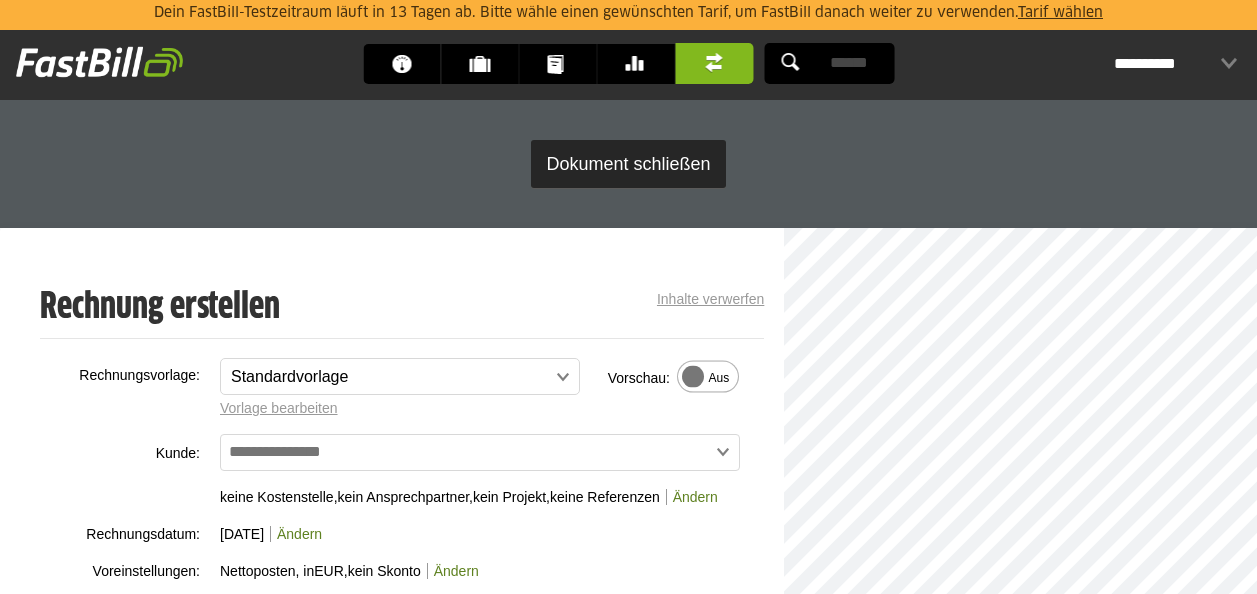 scroll, scrollTop: 0, scrollLeft: 0, axis: both 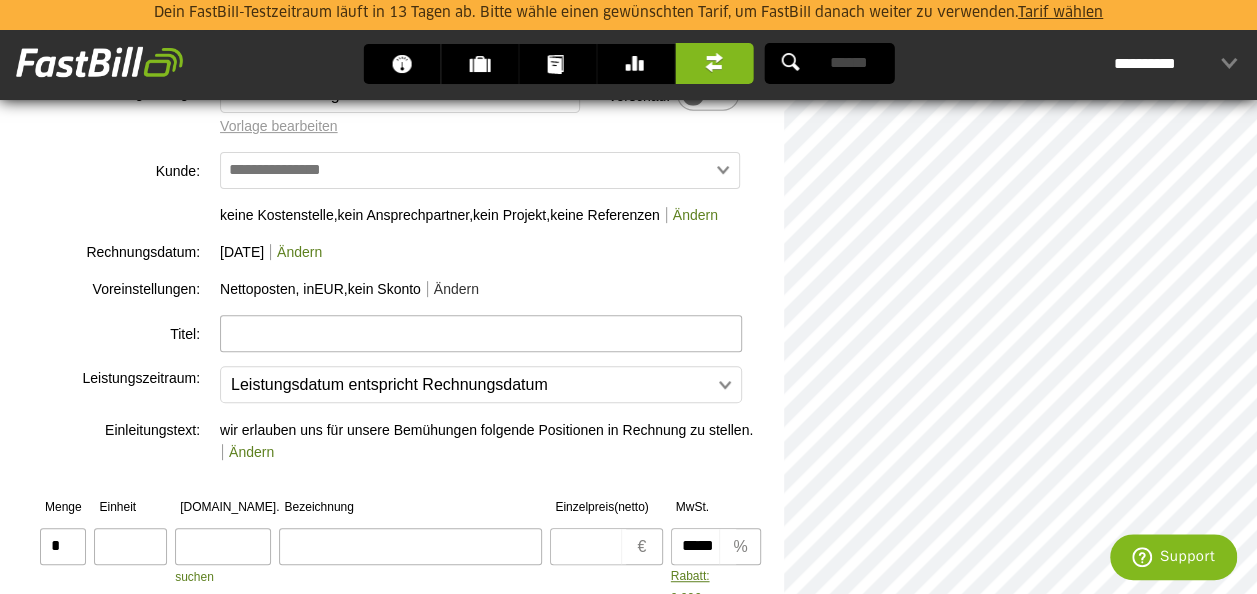click on "Ändern" at bounding box center (453, 289) 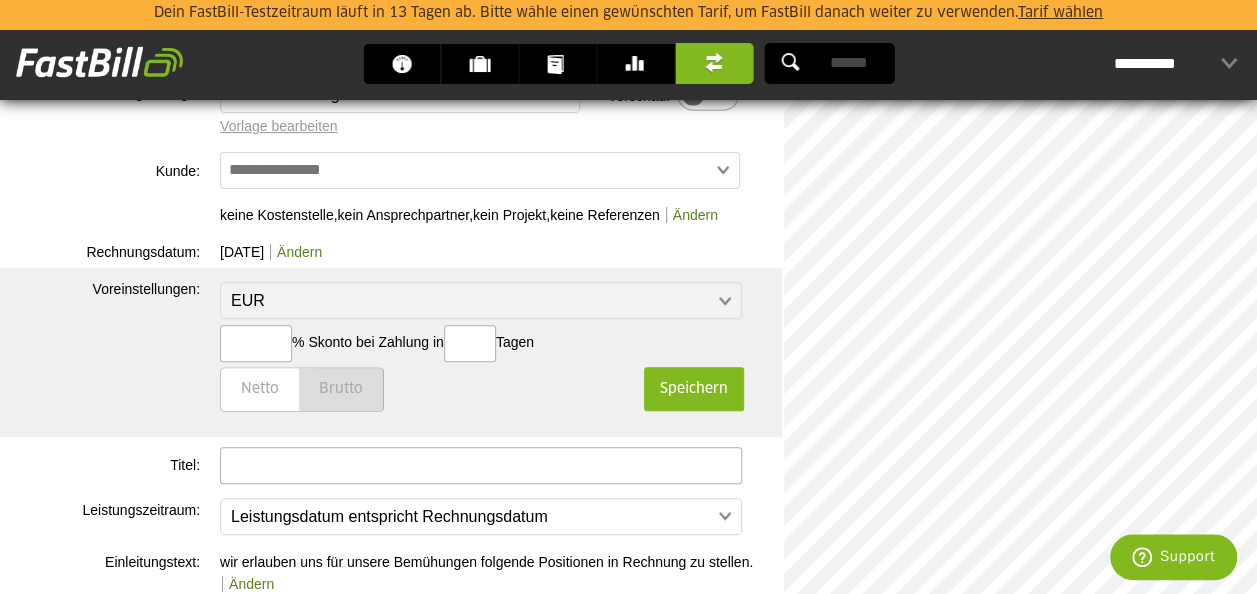 click on "Brutto" at bounding box center (341, 389) 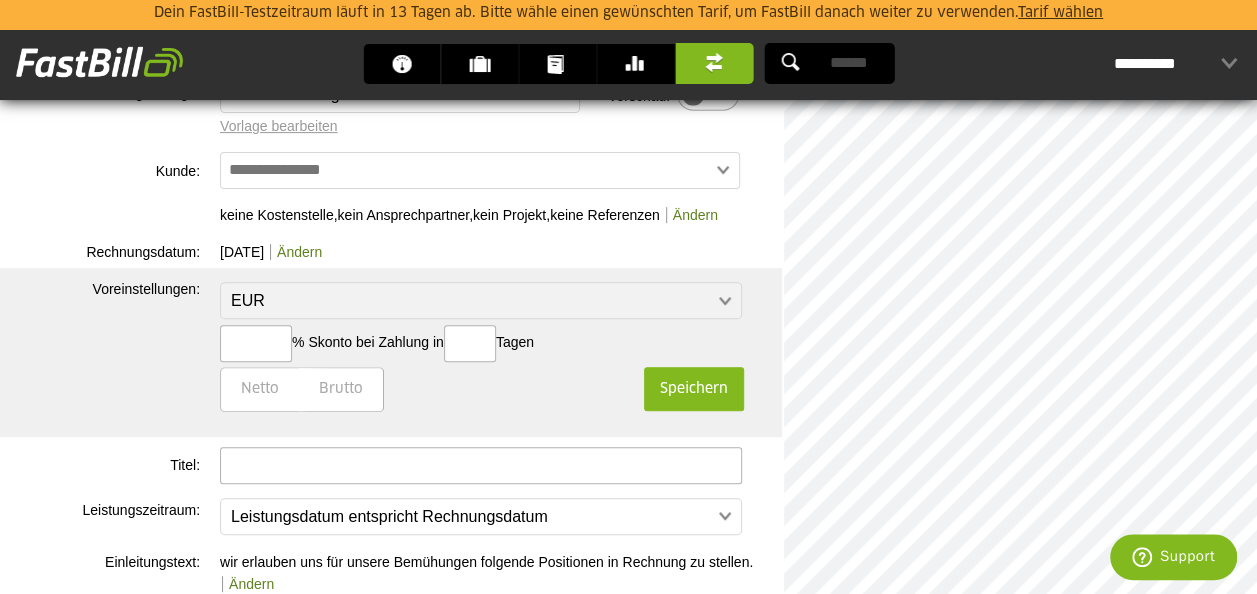 click at bounding box center (470, 343) 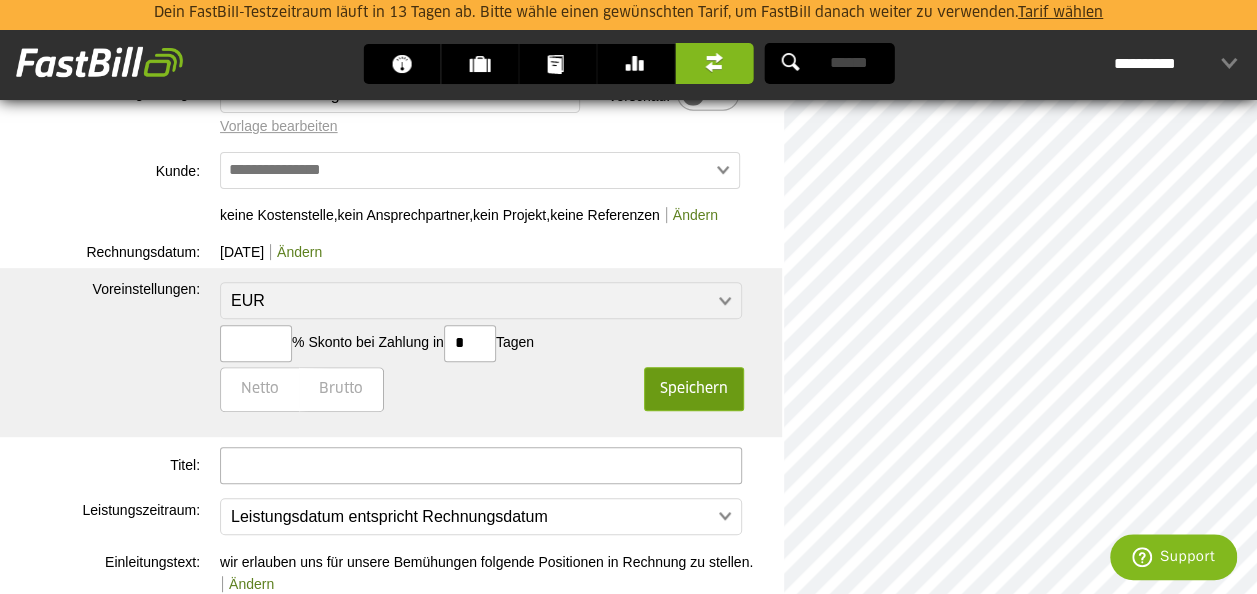 type on "*" 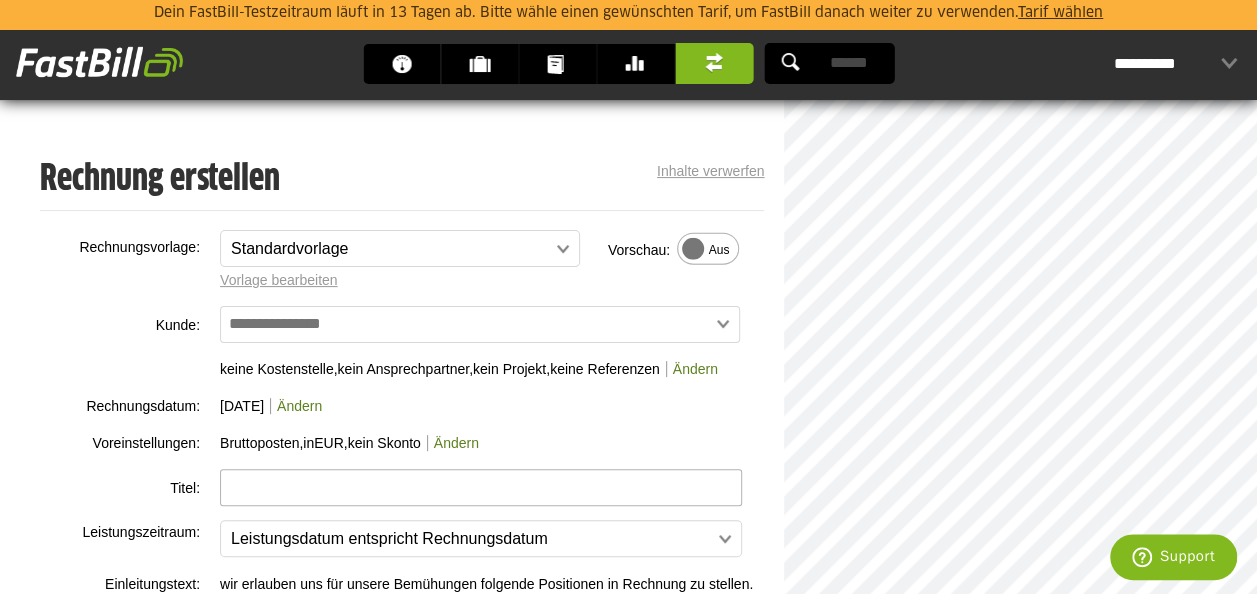 scroll, scrollTop: 127, scrollLeft: 0, axis: vertical 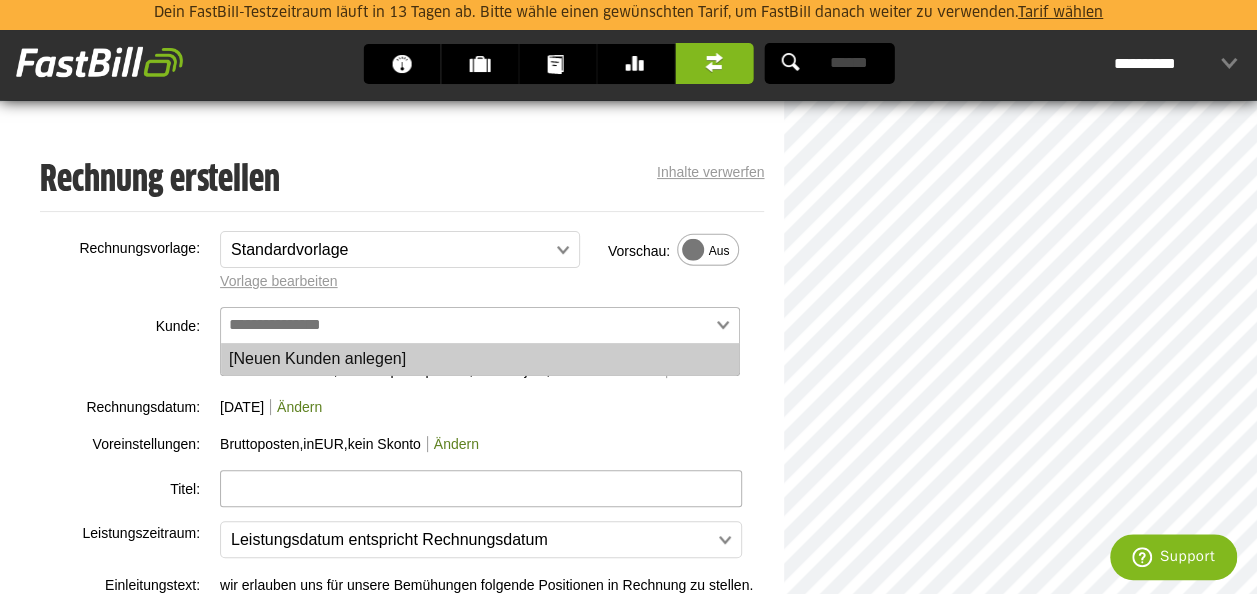 click at bounding box center [480, 325] 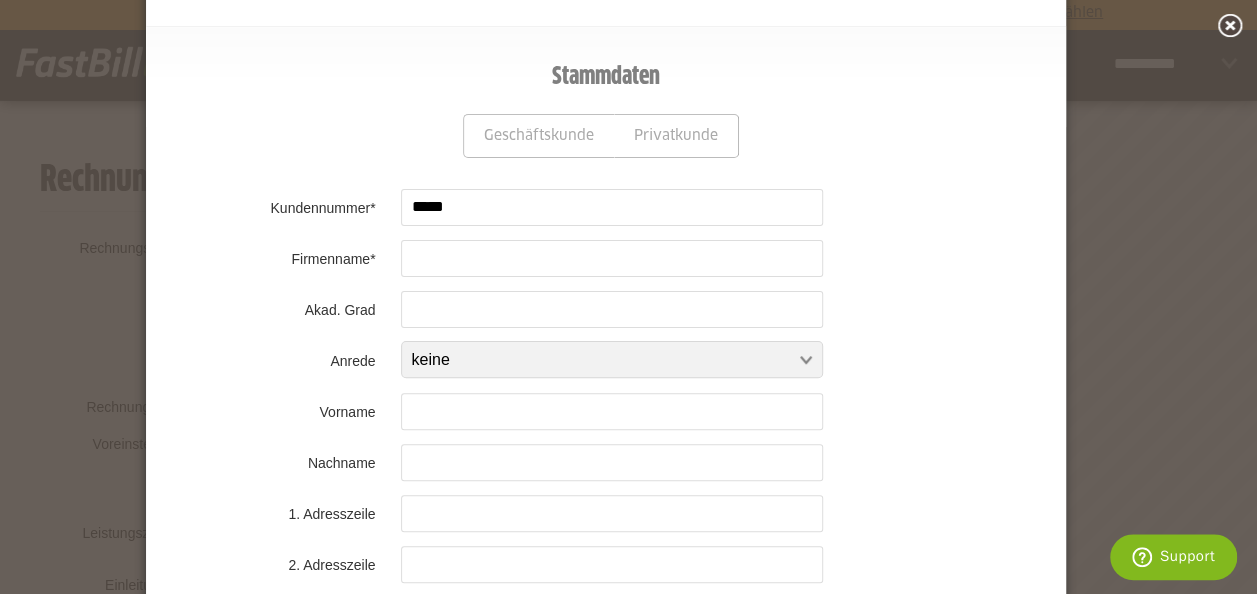 click at bounding box center (612, 258) 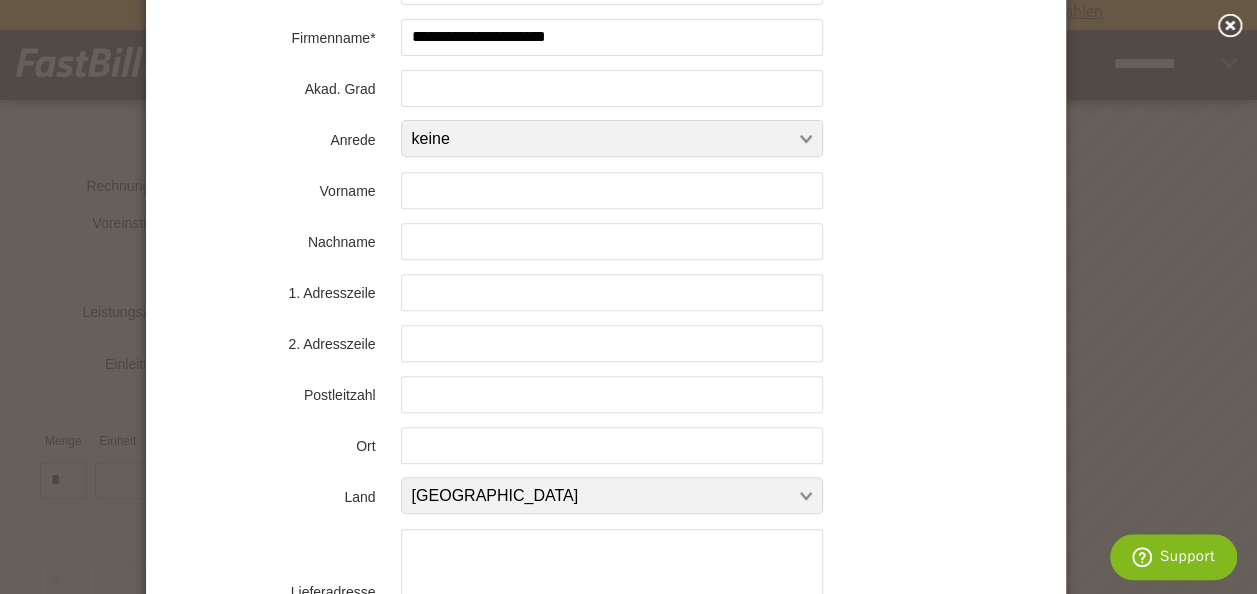 scroll, scrollTop: 349, scrollLeft: 0, axis: vertical 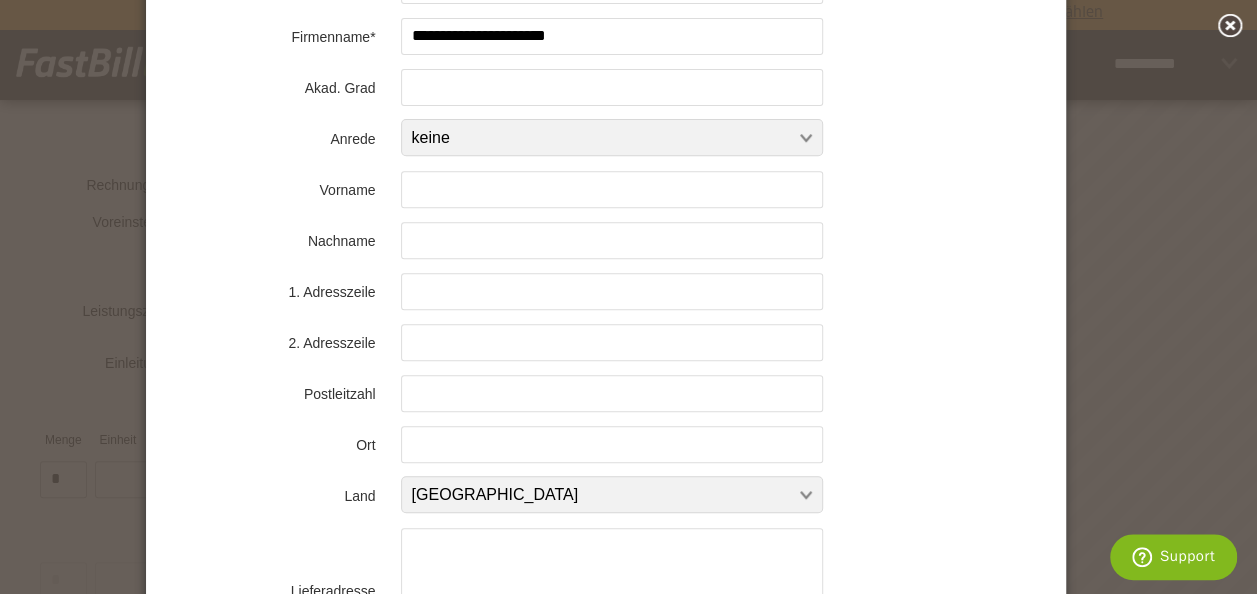 type on "**********" 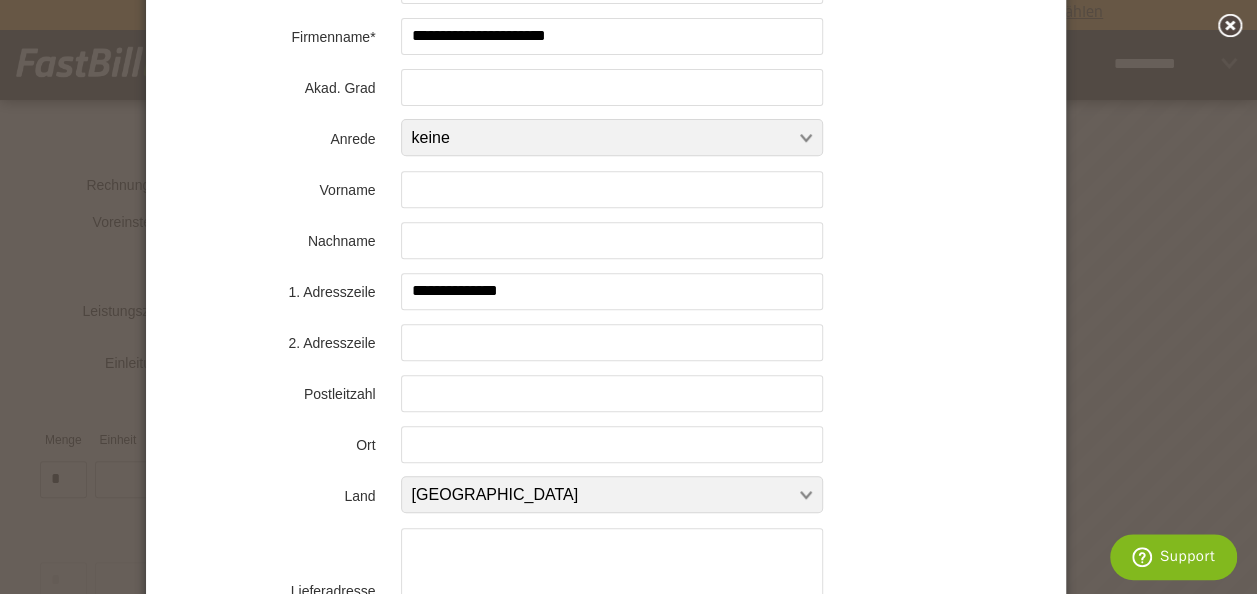 type on "**********" 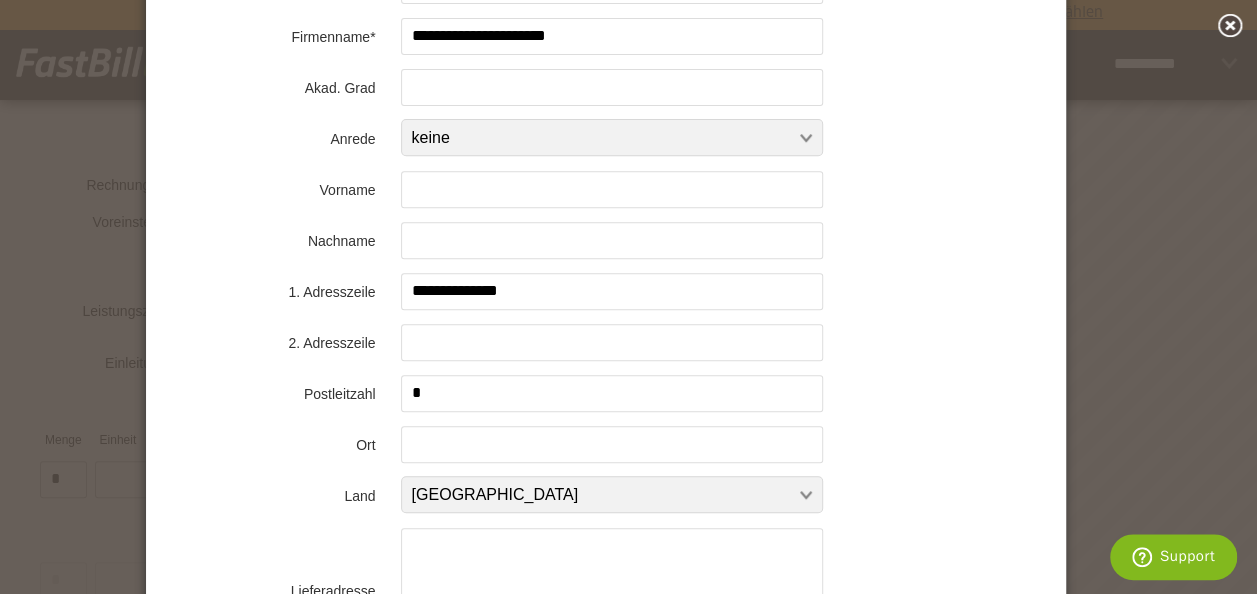 type on "*****" 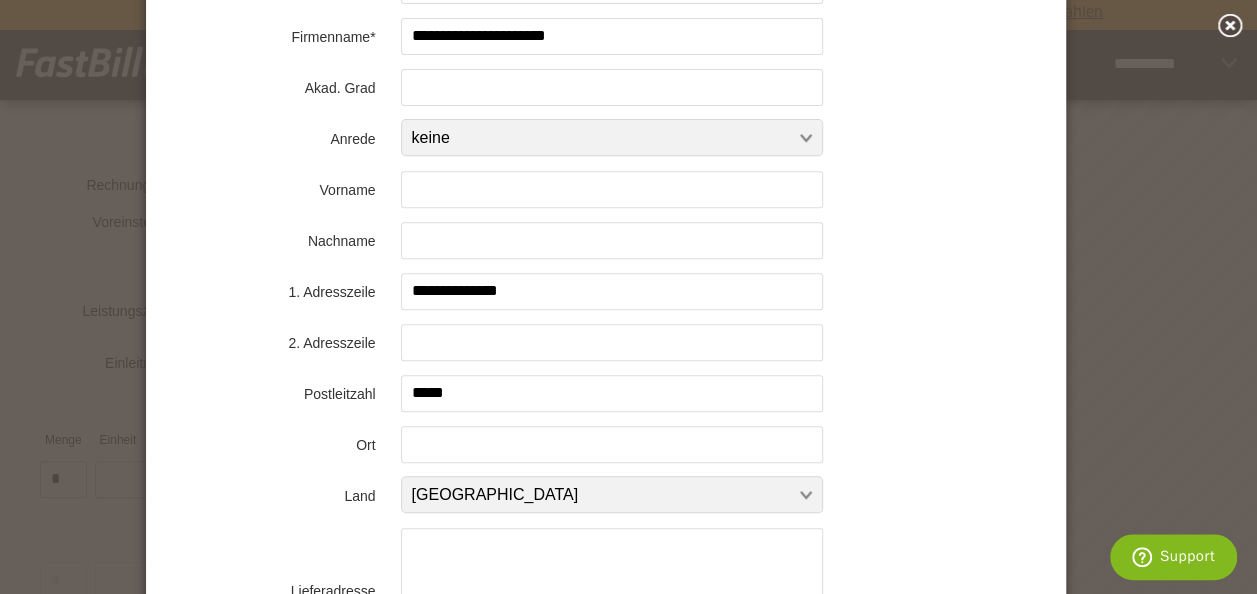 type on "**********" 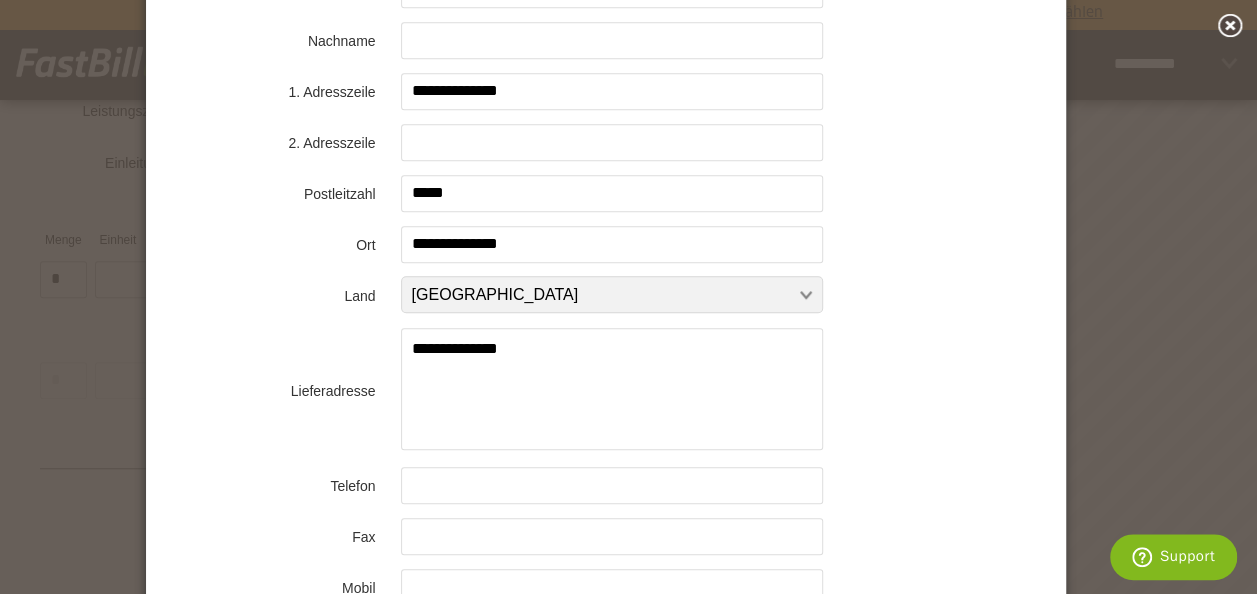 scroll, scrollTop: 550, scrollLeft: 0, axis: vertical 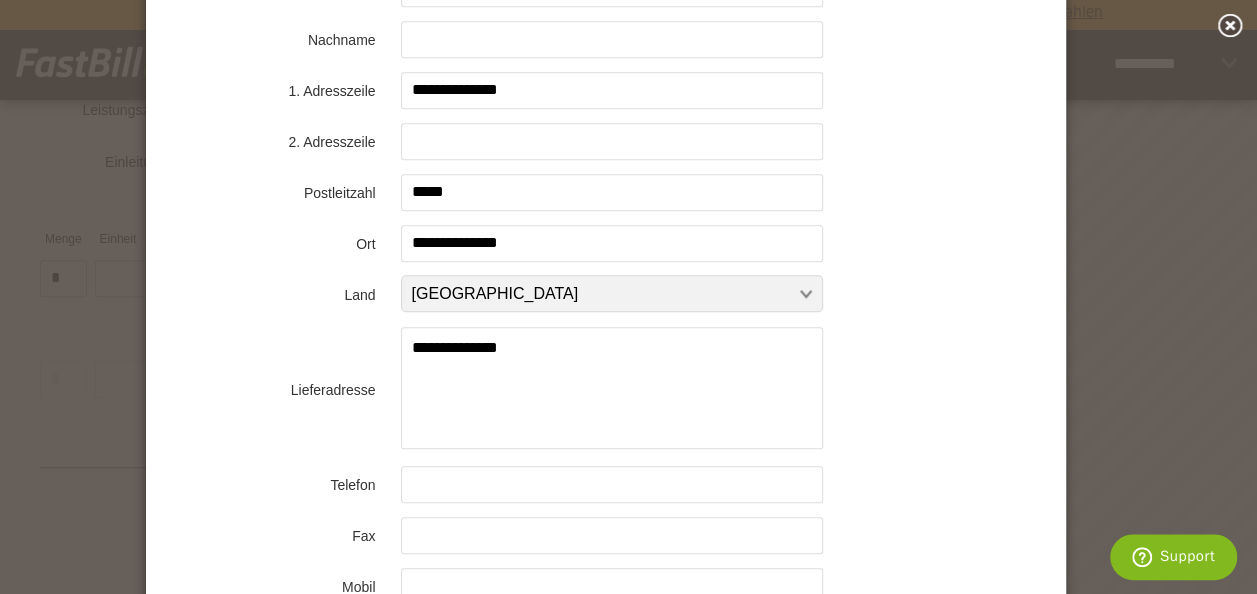click on "**********" at bounding box center [612, 388] 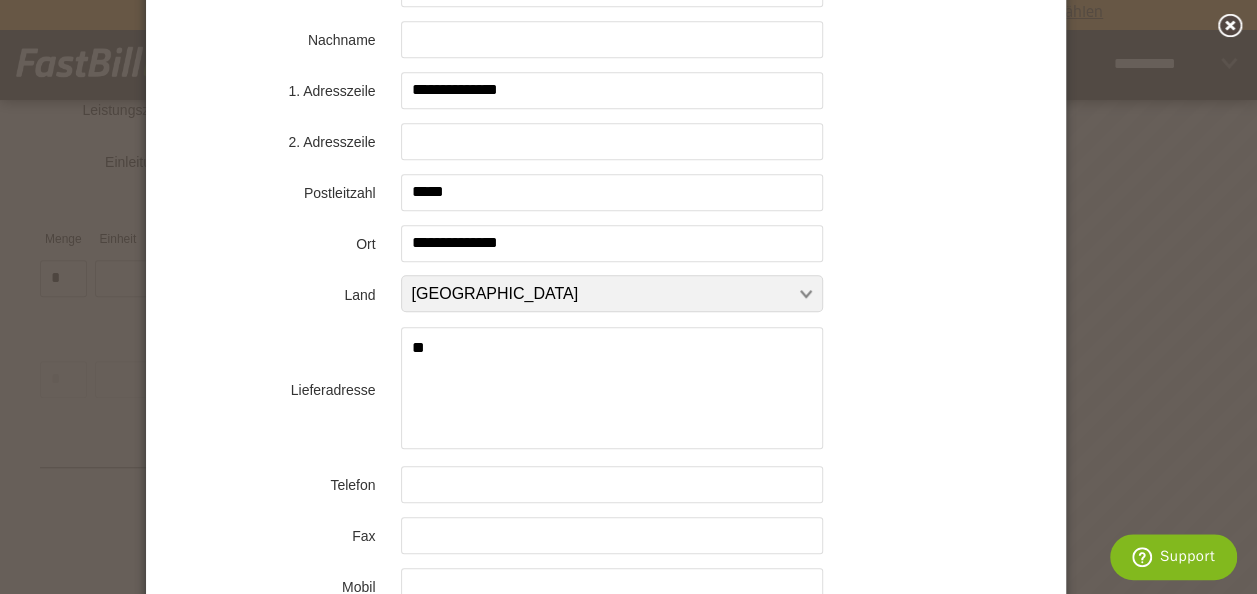 type on "*" 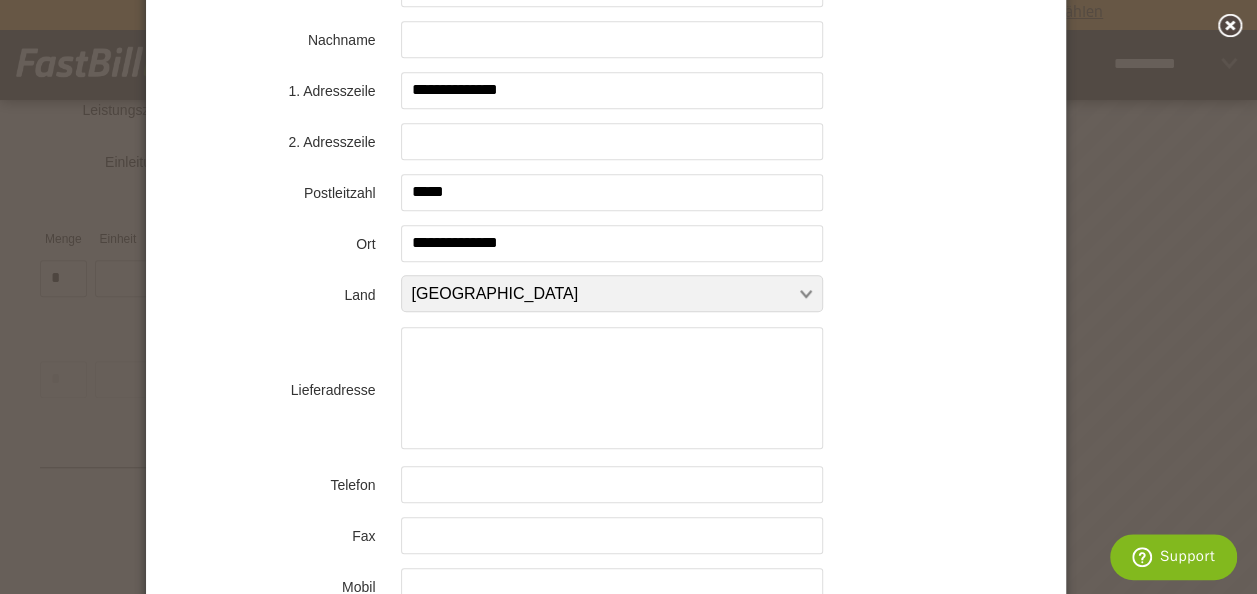 type 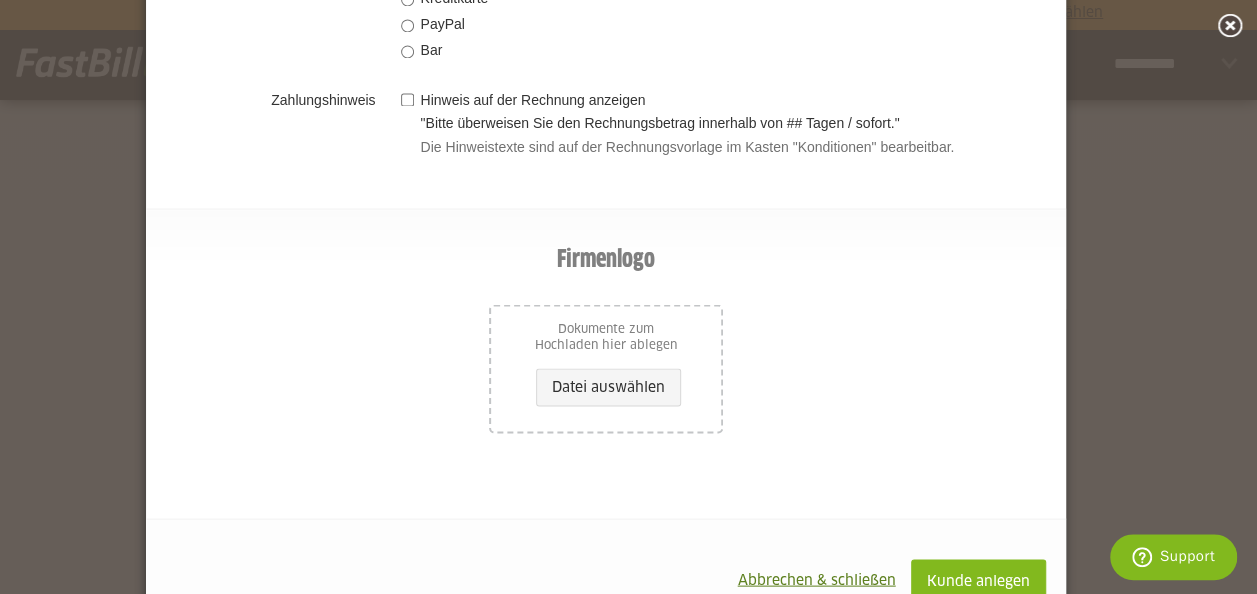 scroll, scrollTop: 1764, scrollLeft: 0, axis: vertical 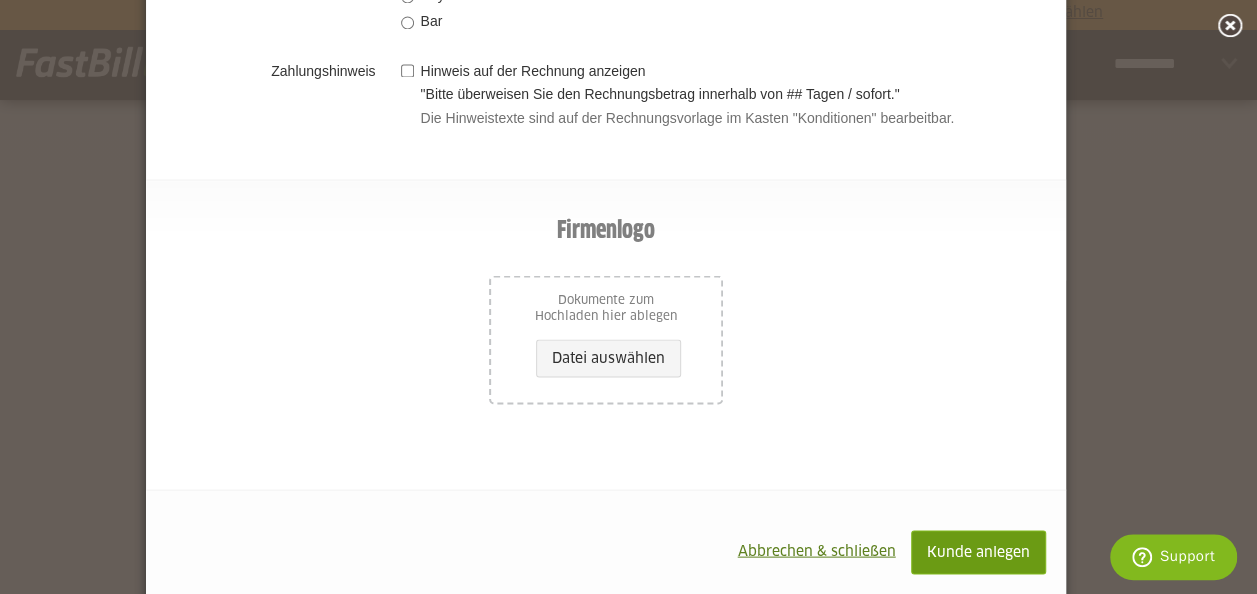 click on "Kunde anlegen" at bounding box center (978, 552) 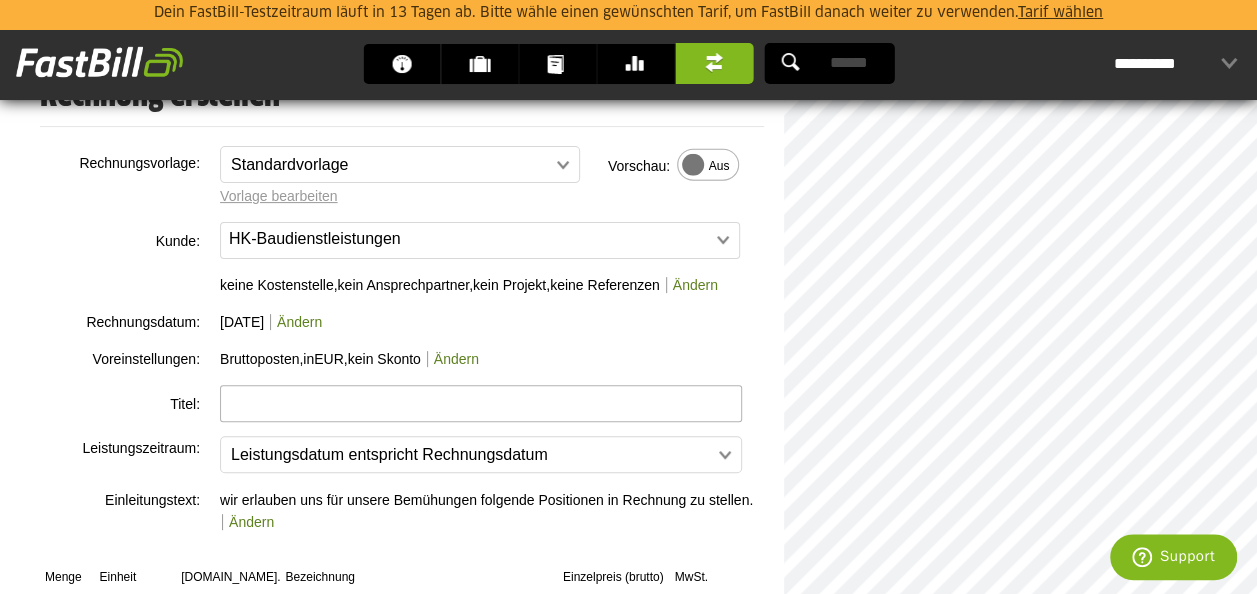 scroll, scrollTop: 337, scrollLeft: 0, axis: vertical 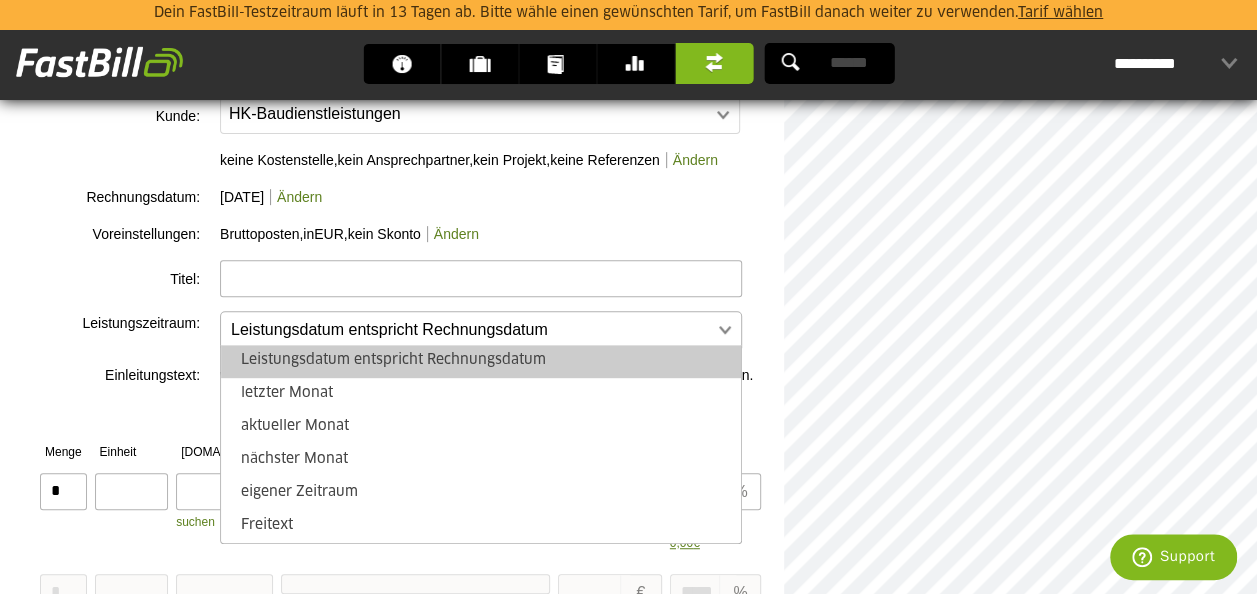 click at bounding box center (471, 330) 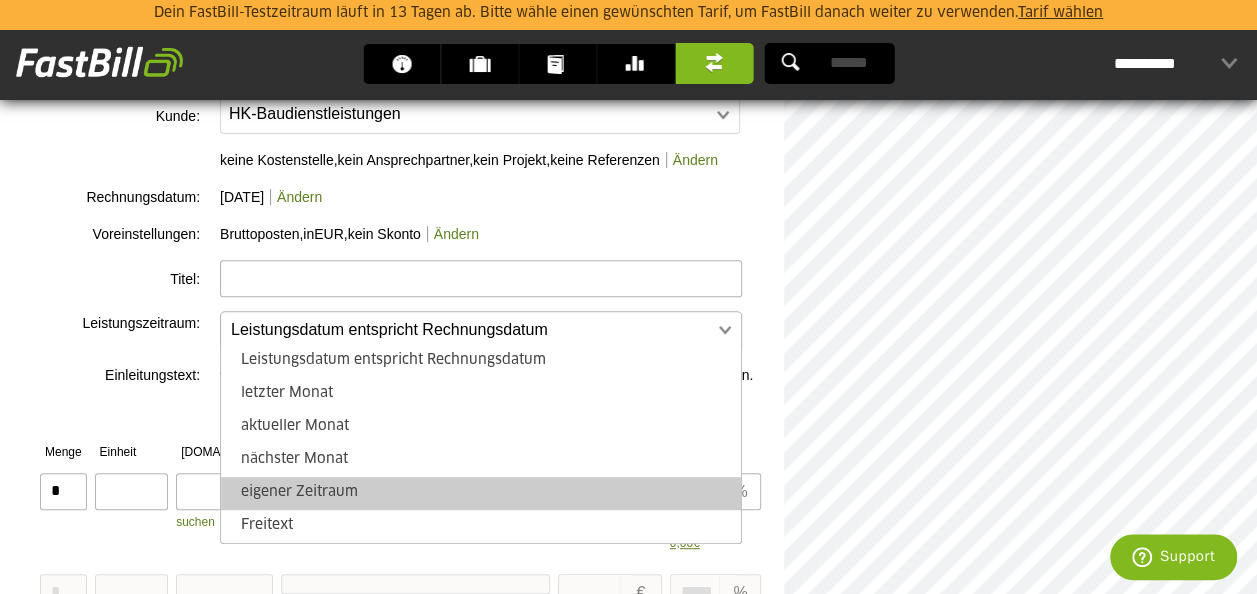 click on "eigener Zeitraum" at bounding box center (481, 493) 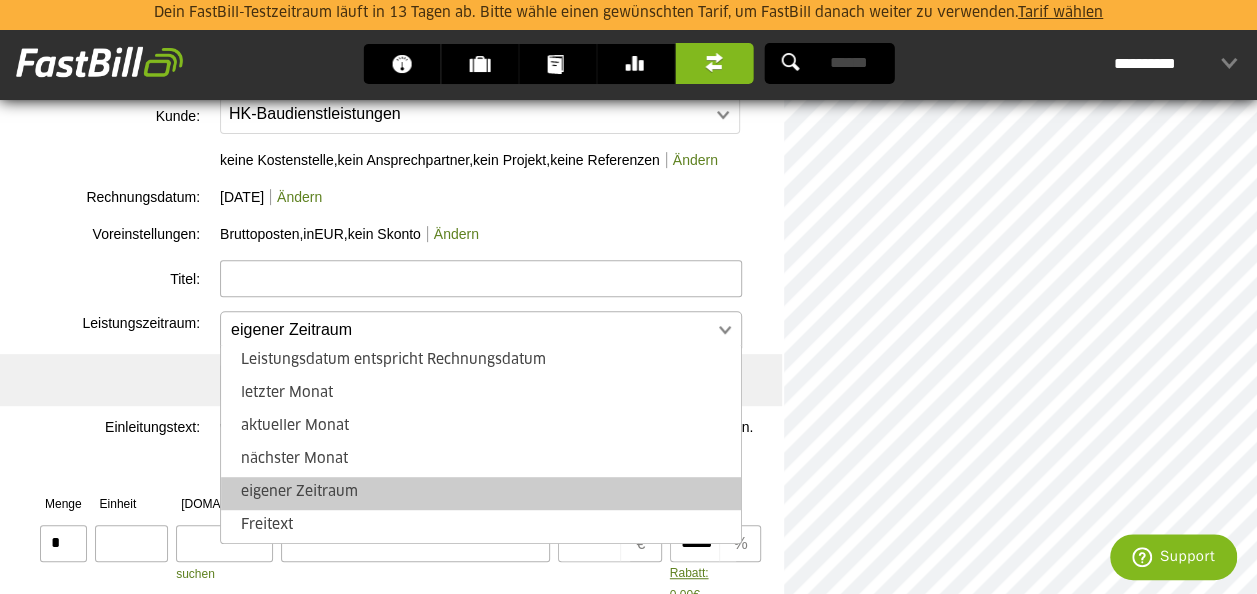 click at bounding box center [471, 330] 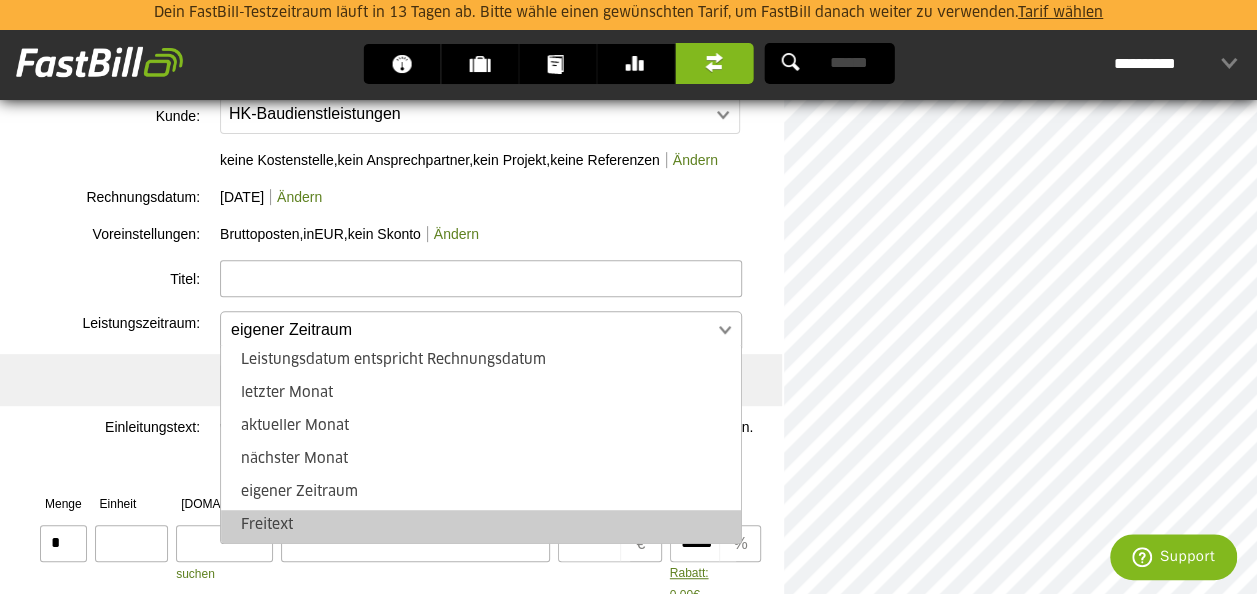 click on "Freitext" at bounding box center (481, 526) 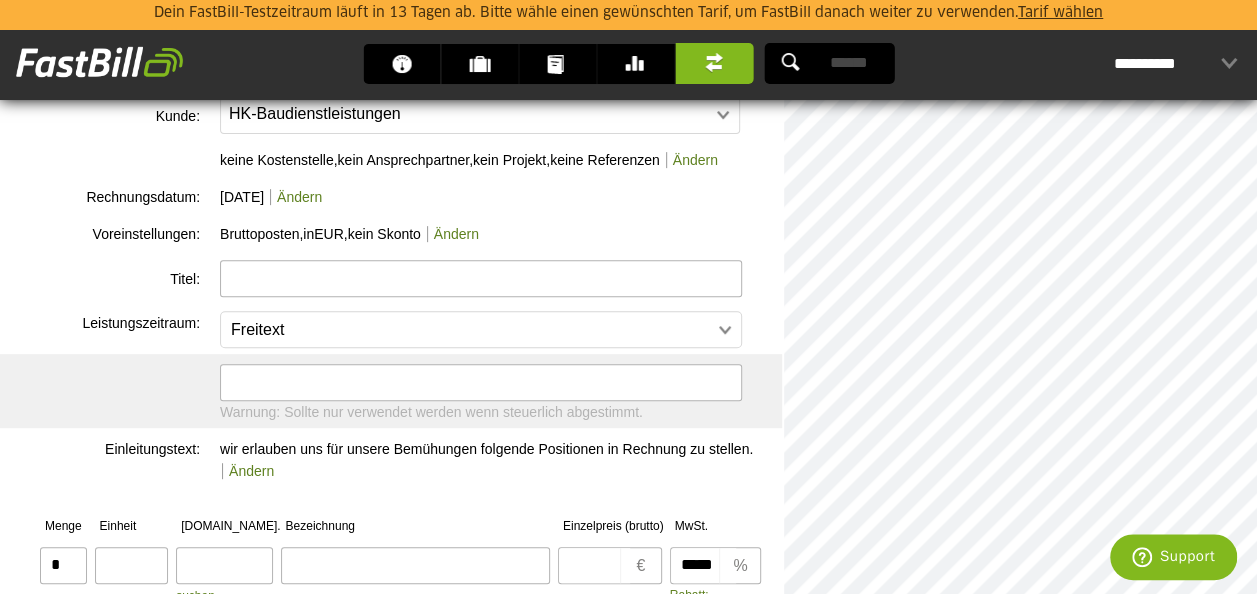 click at bounding box center (481, 382) 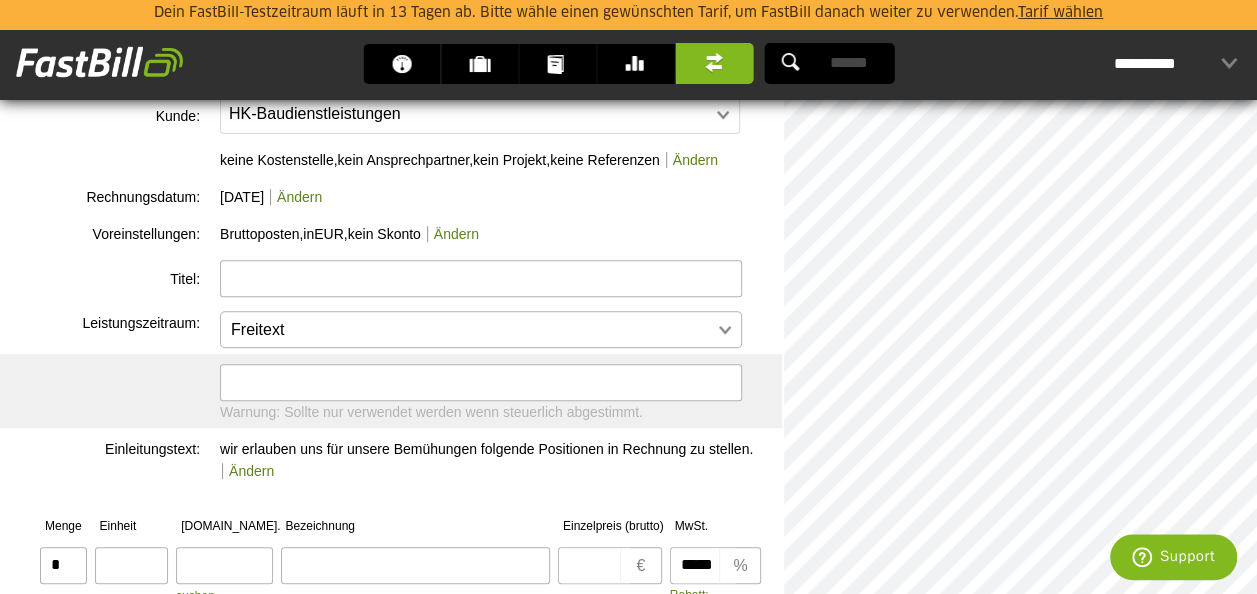type on "**********" 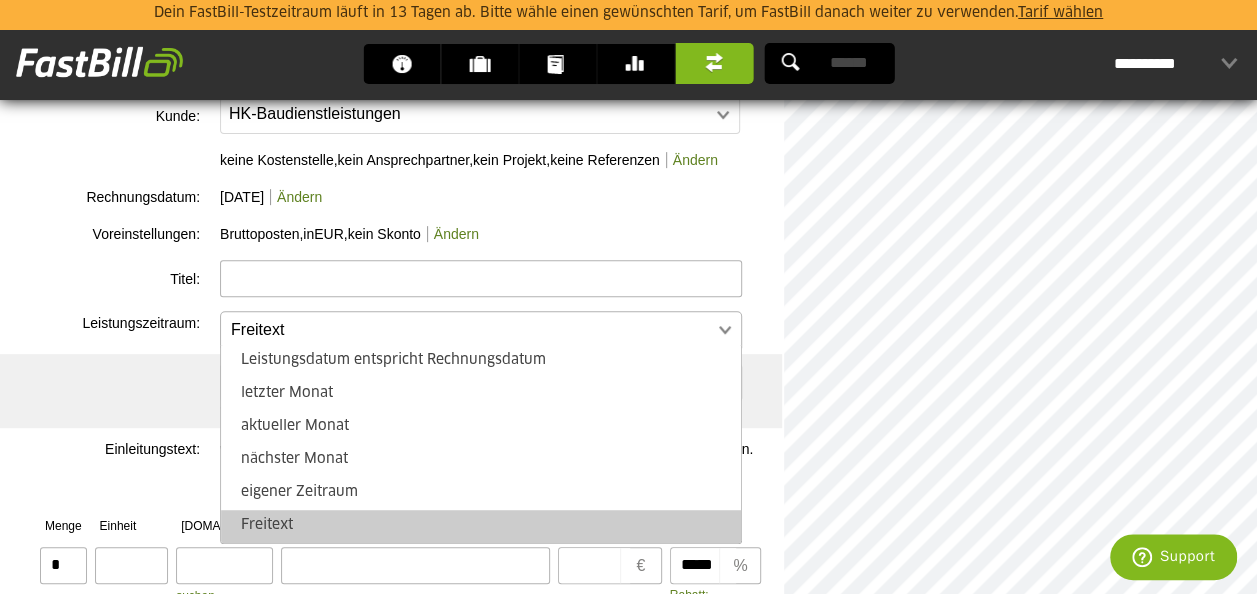 click at bounding box center [471, 330] 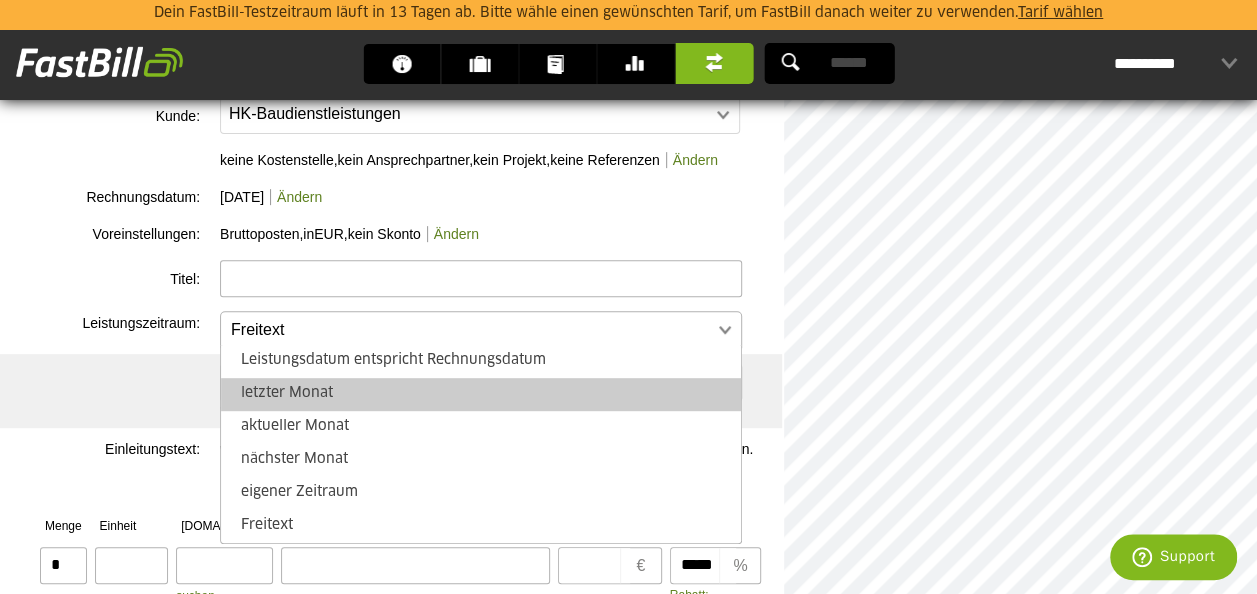 click on "letzter Monat" at bounding box center [481, 394] 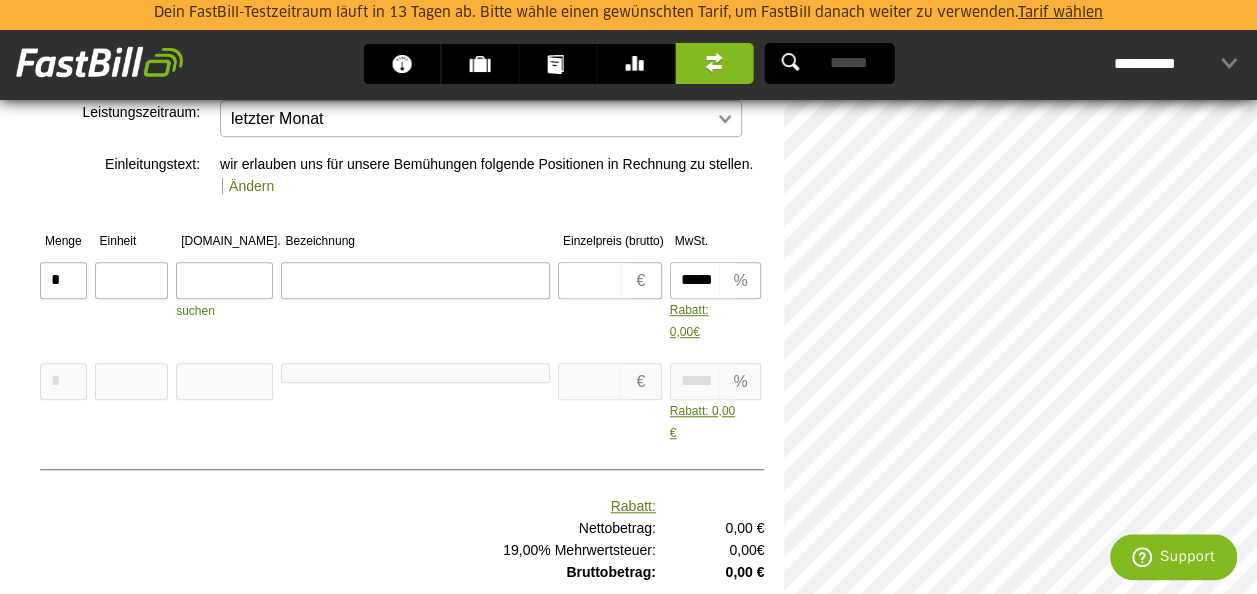 scroll, scrollTop: 549, scrollLeft: 0, axis: vertical 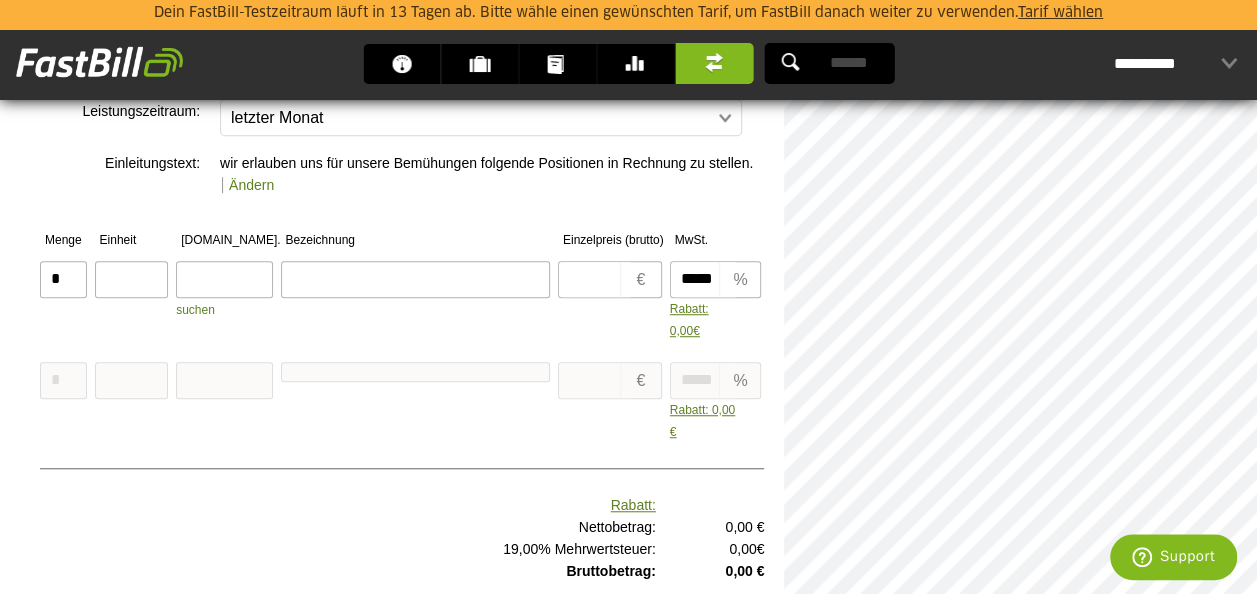 click at bounding box center (402, 418) 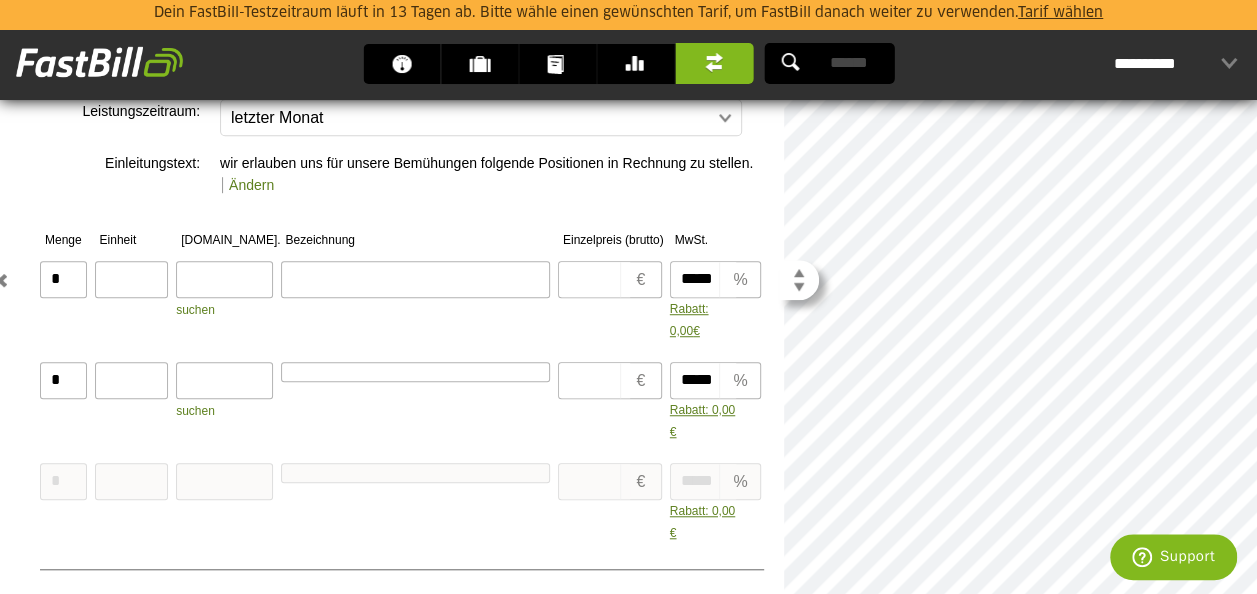 click on "*" at bounding box center (63, 279) 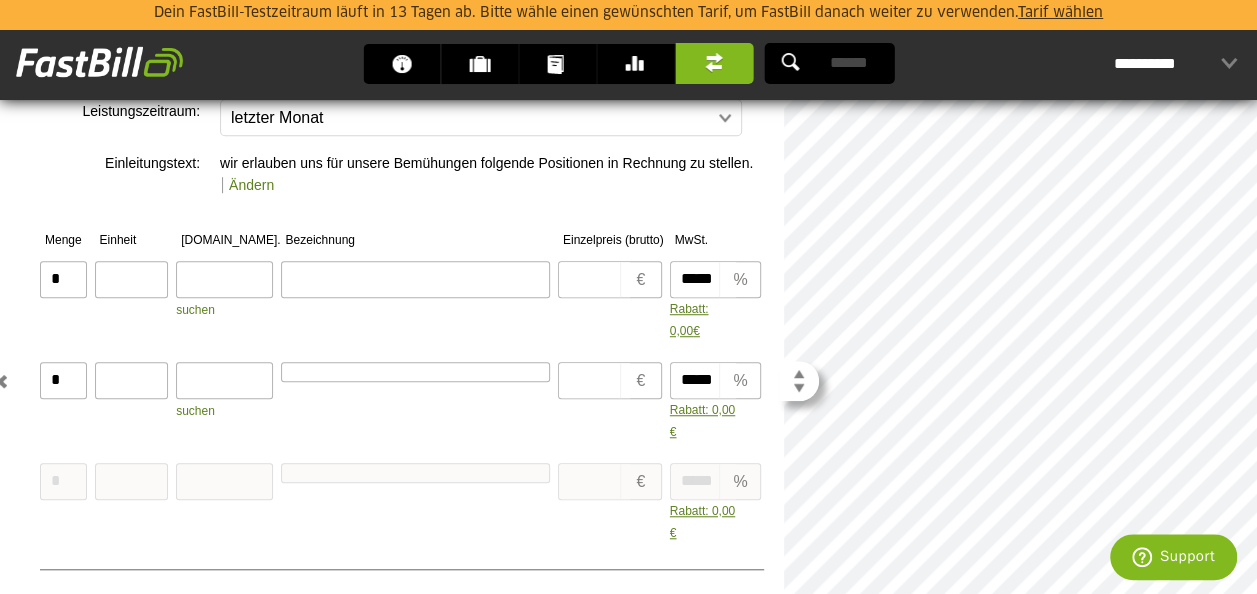 click on "*" at bounding box center (63, 380) 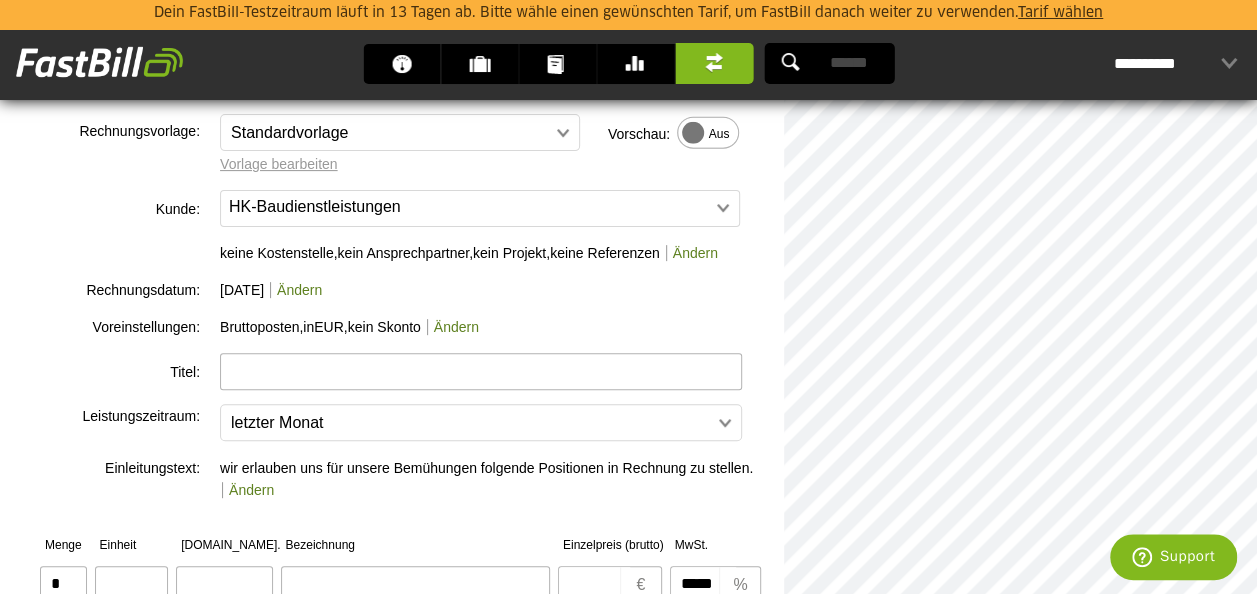 scroll, scrollTop: 242, scrollLeft: 0, axis: vertical 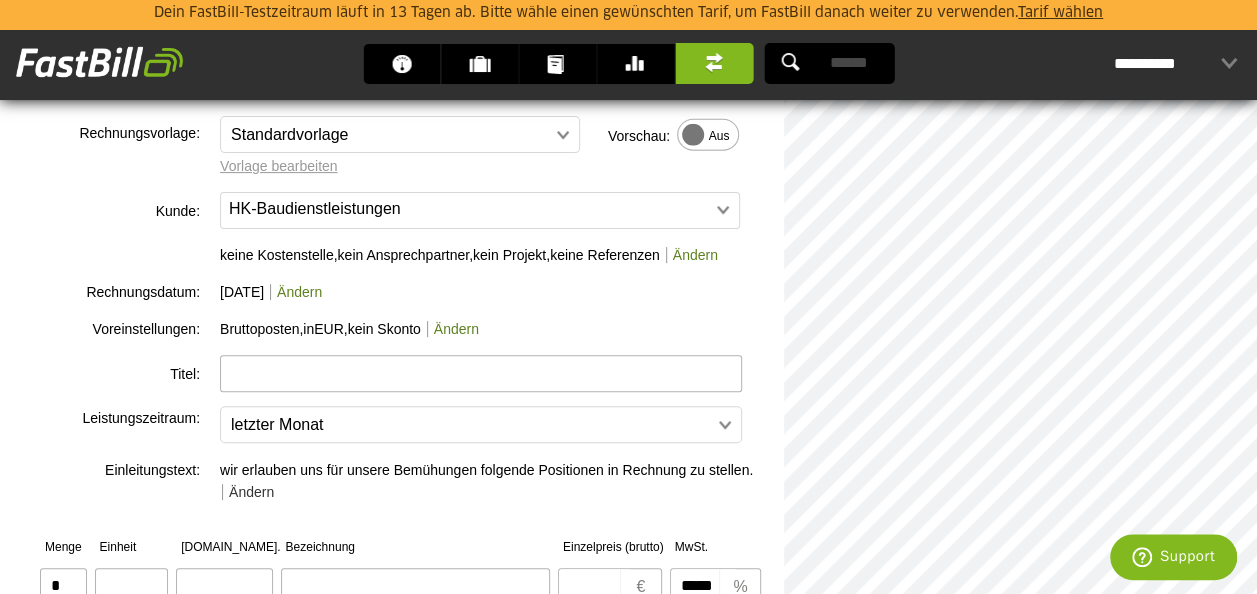 type 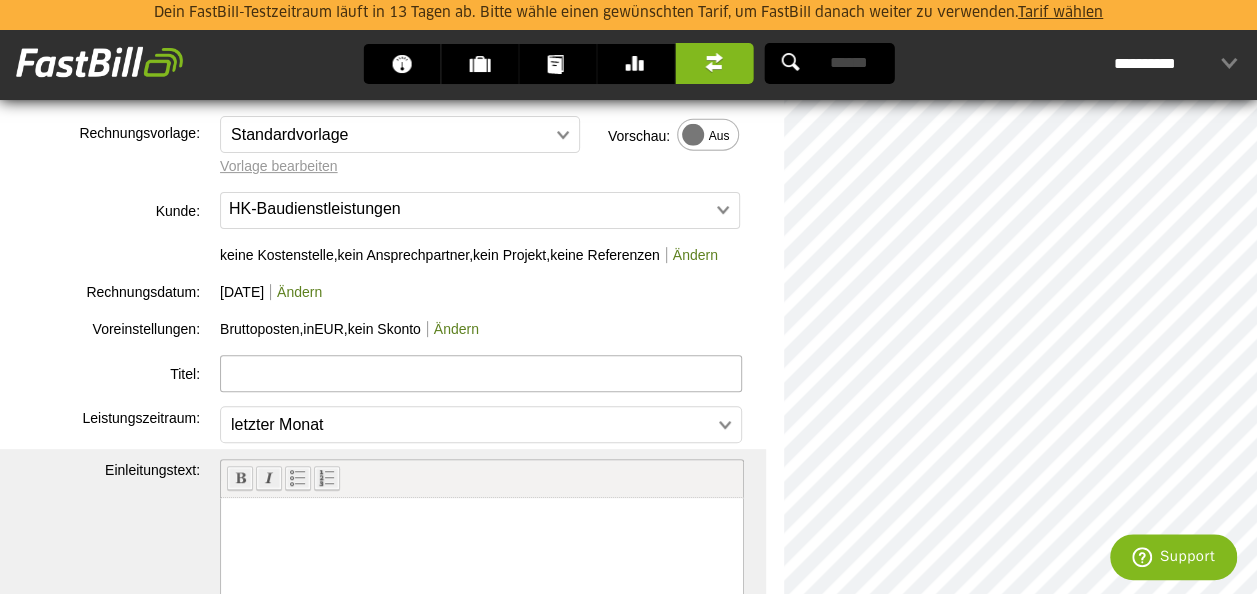 click on "**********" at bounding box center [493, 289] 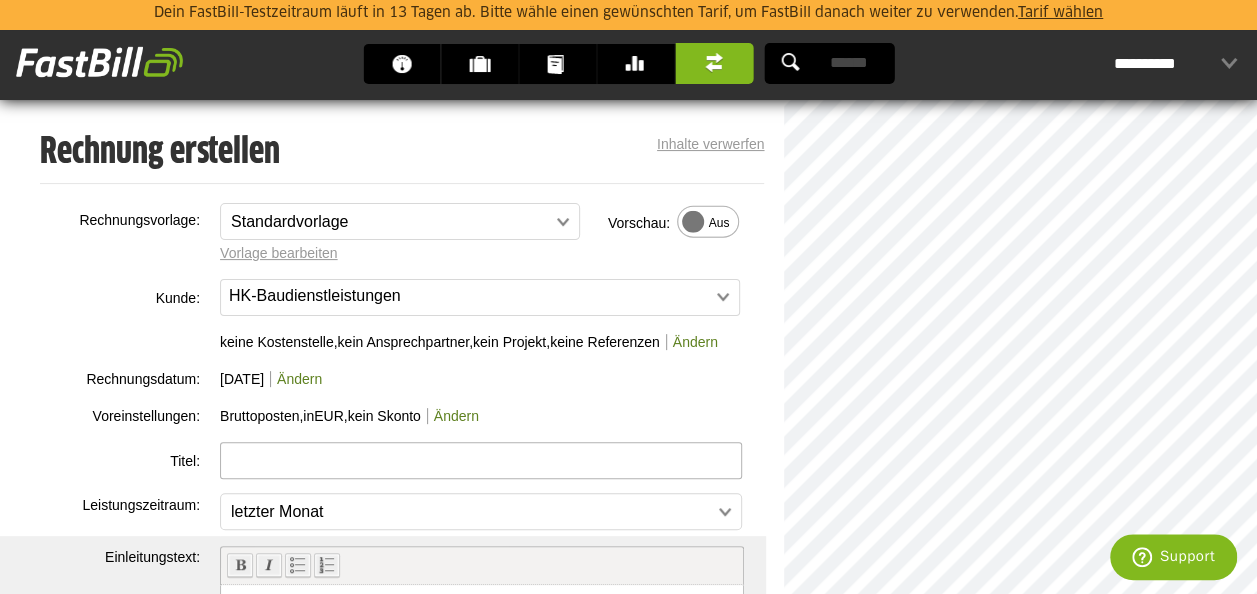 scroll, scrollTop: 154, scrollLeft: 0, axis: vertical 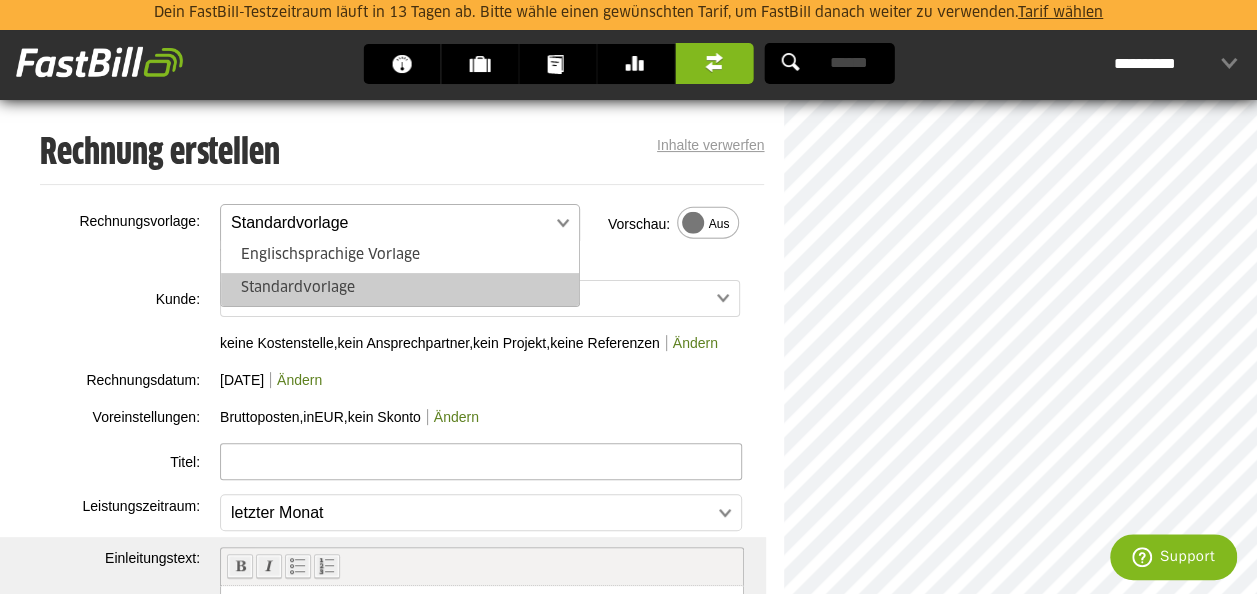 click at bounding box center [390, 223] 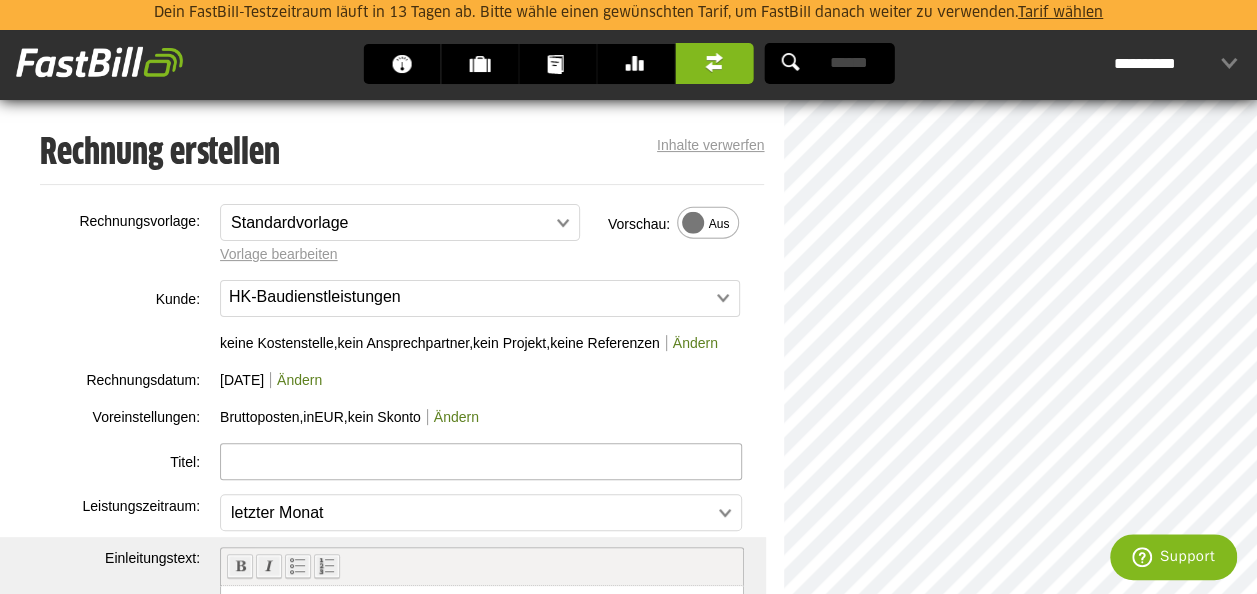 click on "Vorlage bearbeiten" at bounding box center [279, 254] 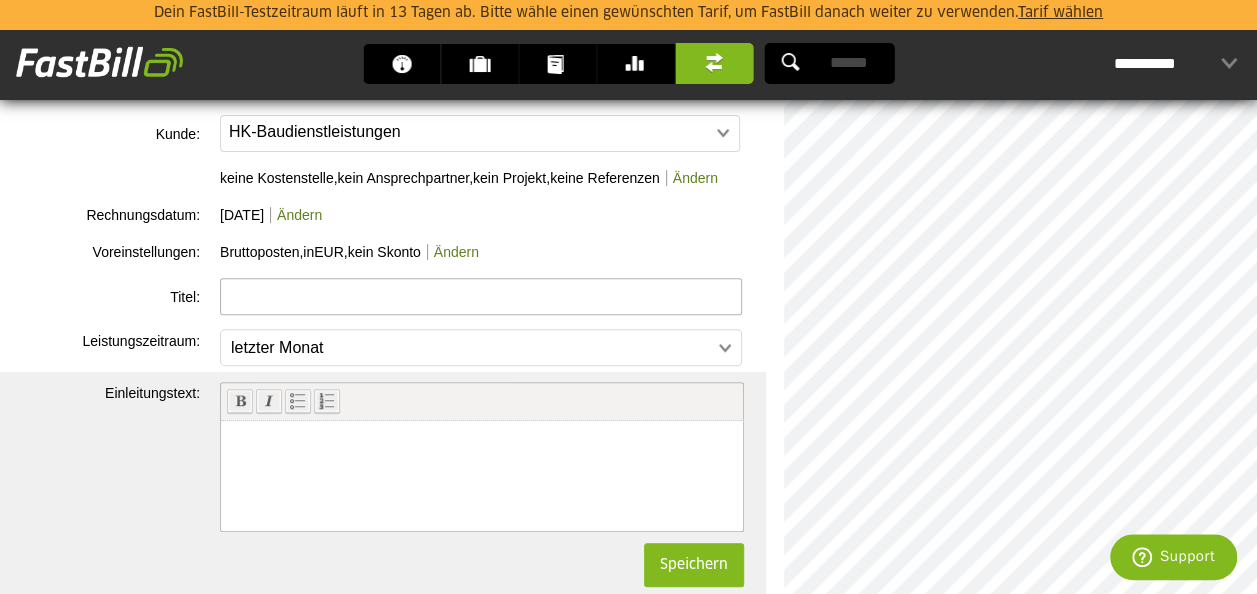 scroll, scrollTop: 318, scrollLeft: 0, axis: vertical 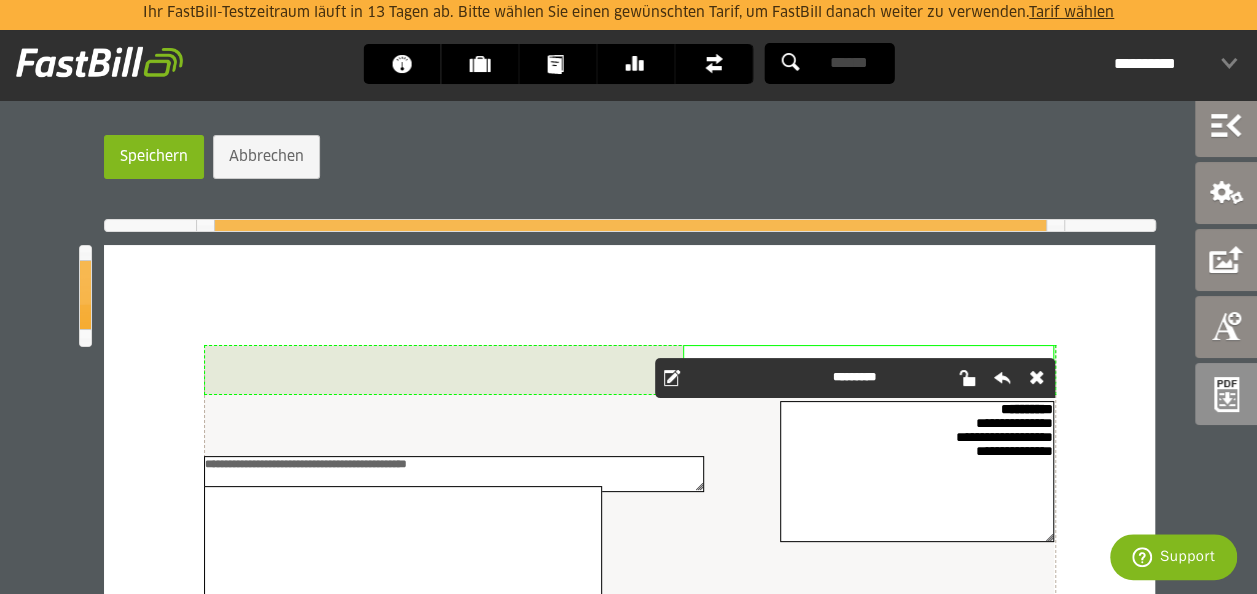 click at bounding box center [672, 378] 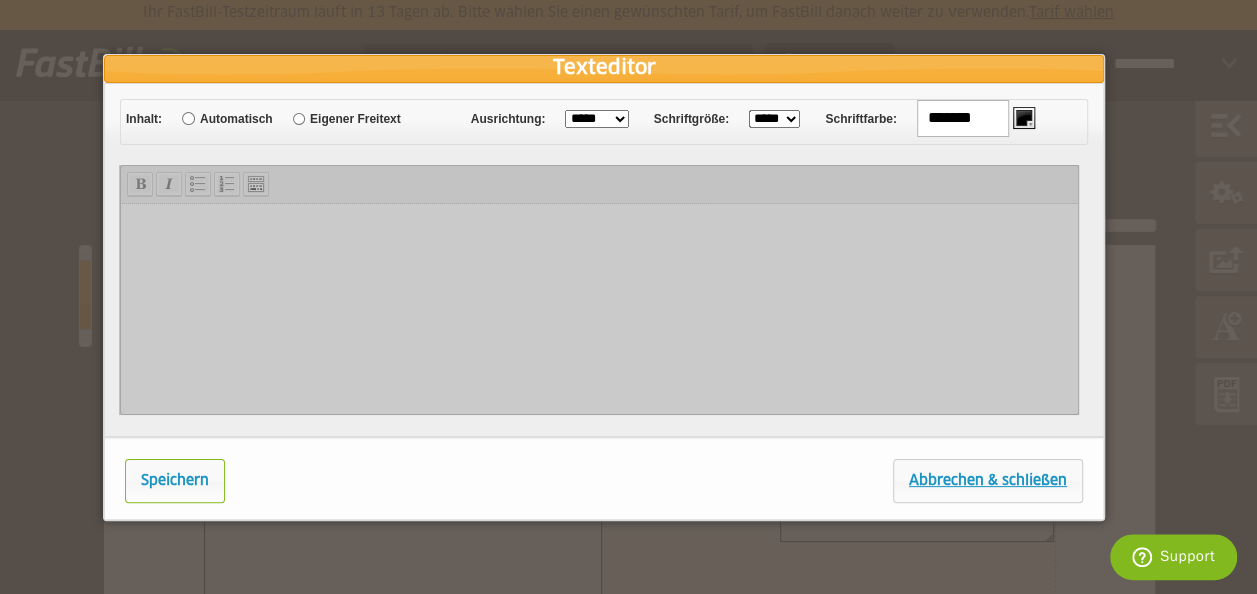 click at bounding box center [599, 290] 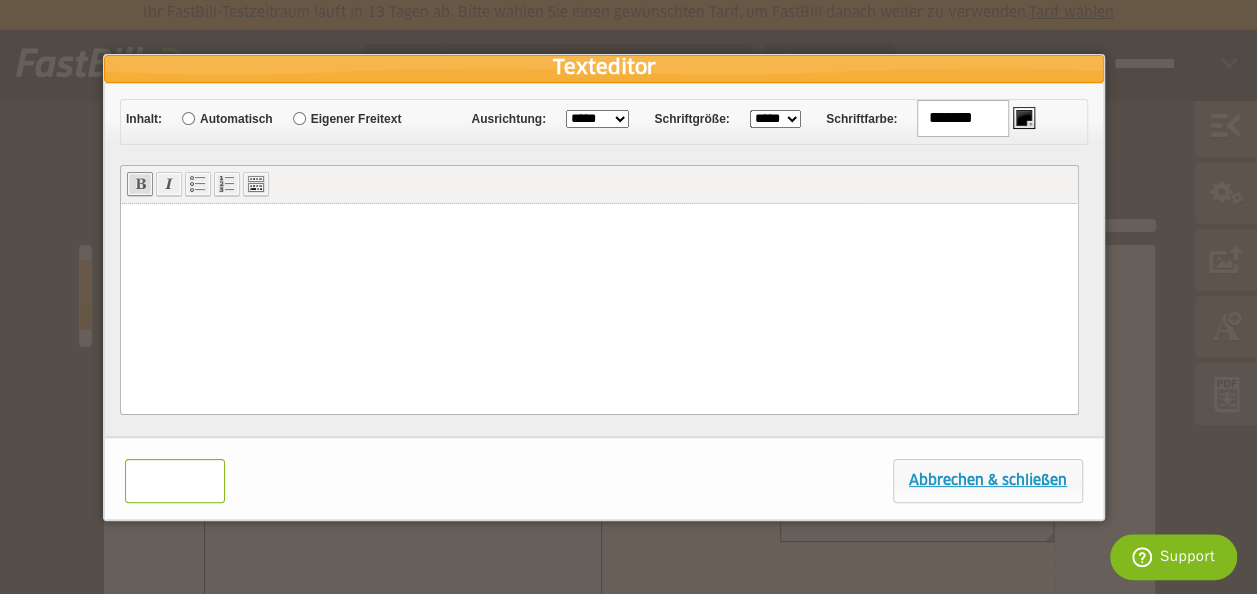 click on "Speichern" at bounding box center (175, 481) 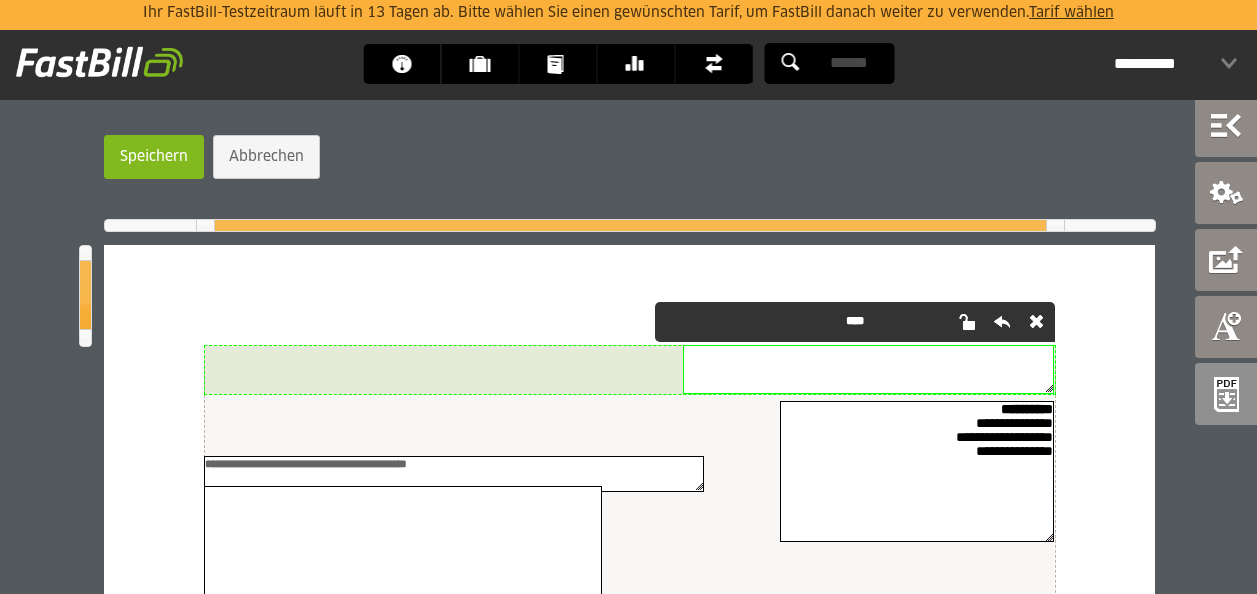 scroll, scrollTop: 0, scrollLeft: 0, axis: both 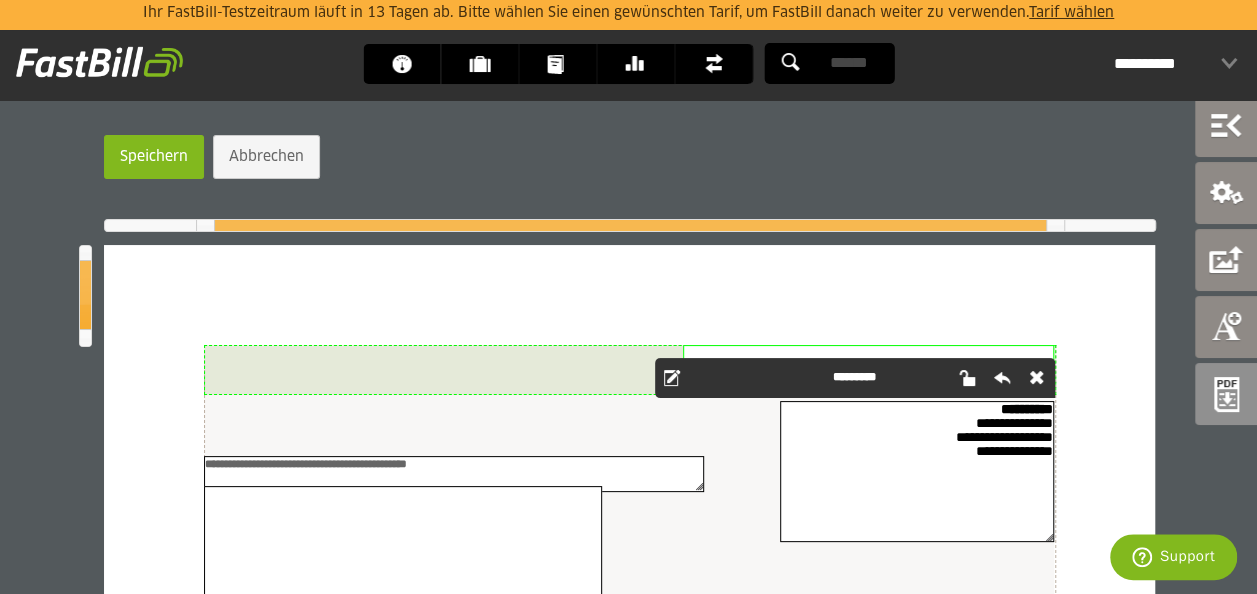 click on "**********" at bounding box center [917, 471] 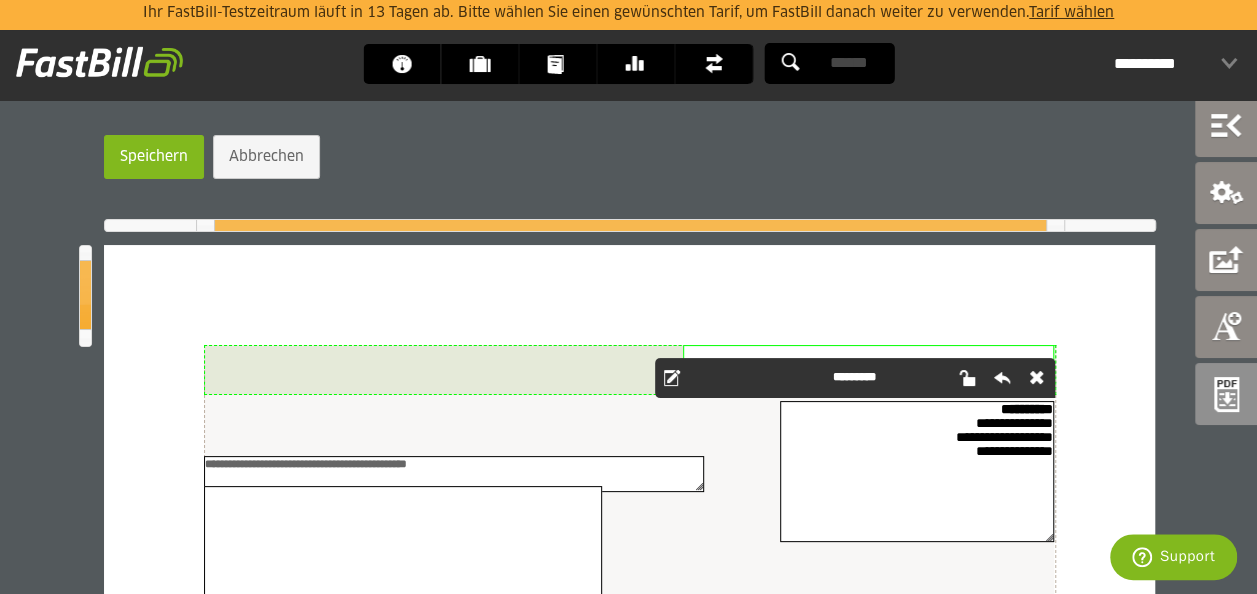 click at bounding box center (672, 378) 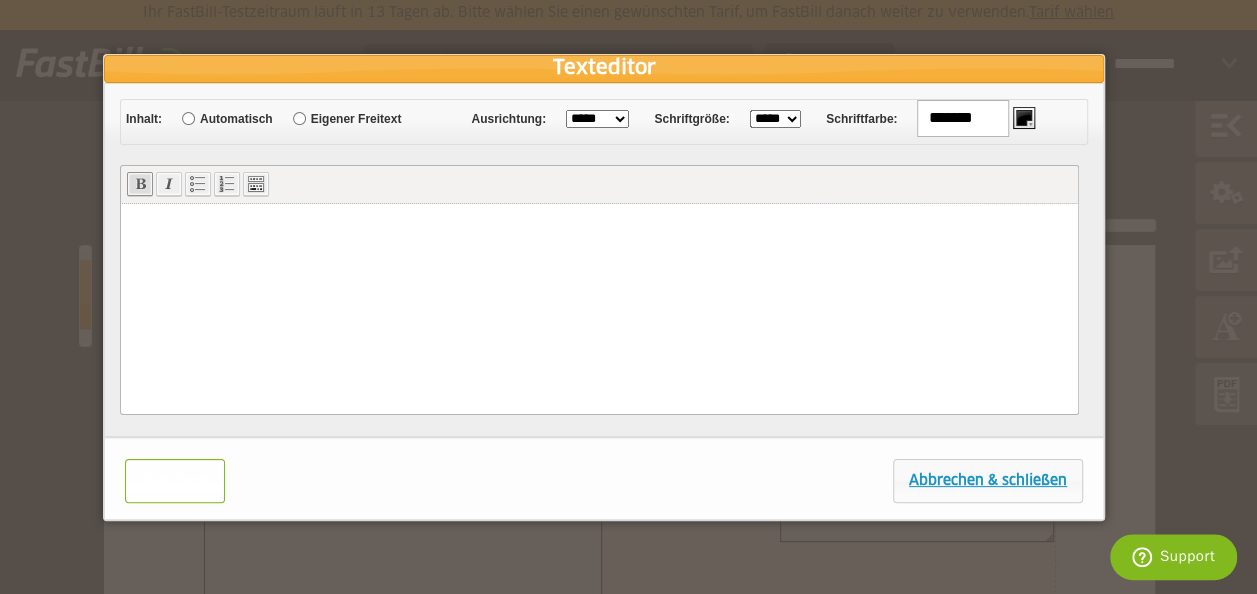 click on "Speichern" at bounding box center (175, 481) 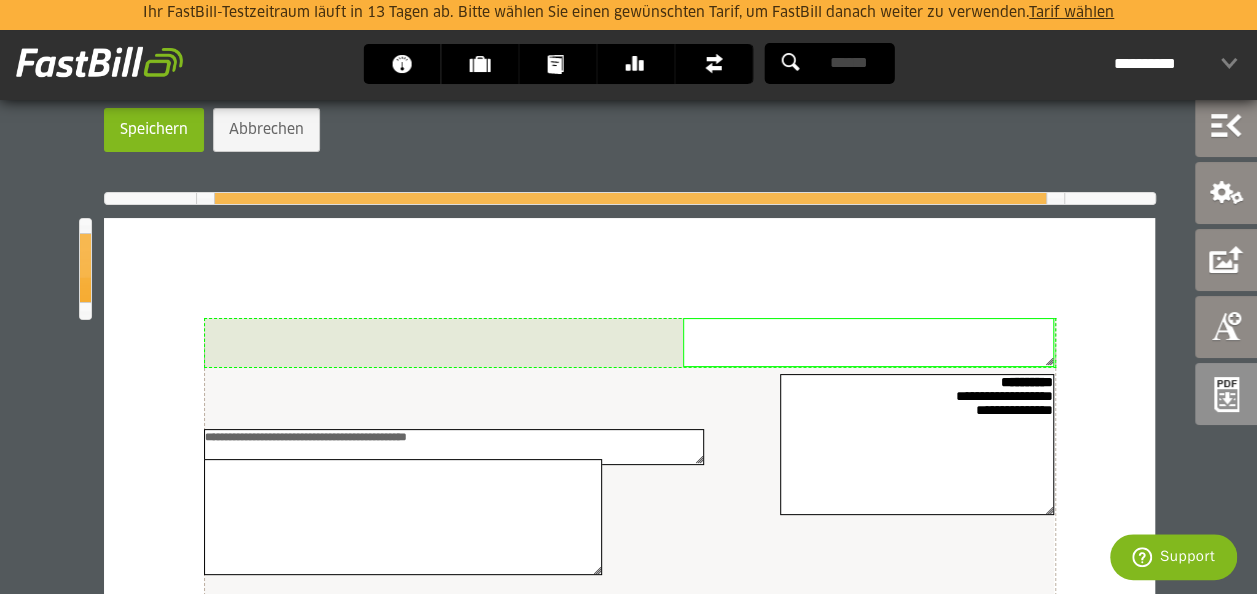 scroll, scrollTop: 0, scrollLeft: 0, axis: both 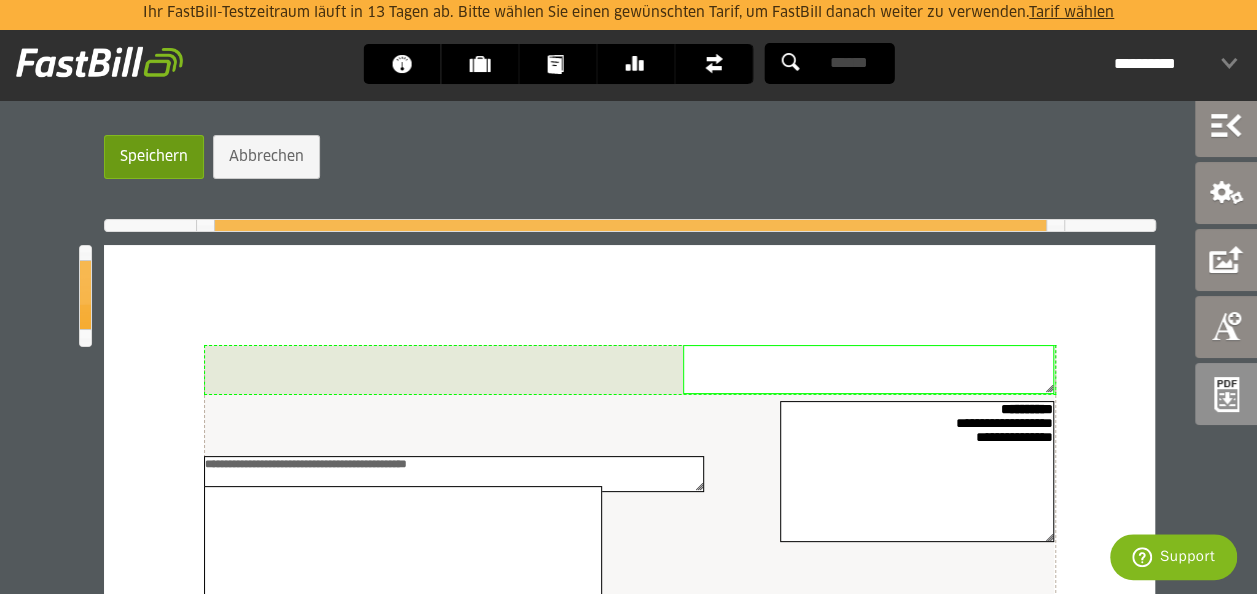 click on "Speichern" at bounding box center [154, 157] 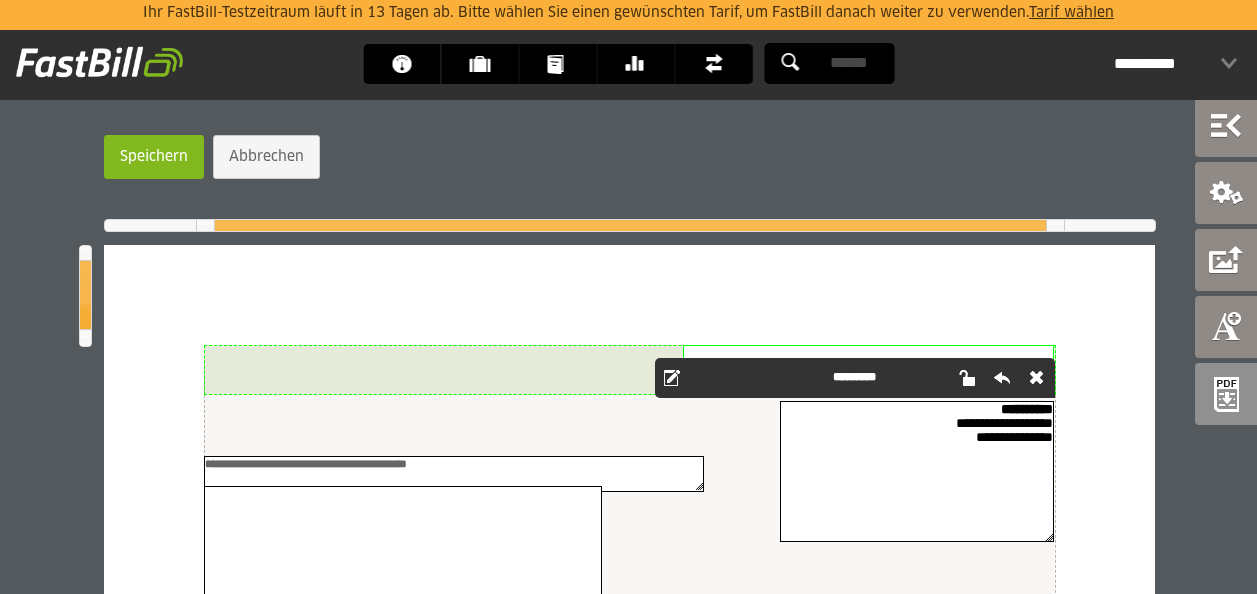 scroll, scrollTop: 0, scrollLeft: 0, axis: both 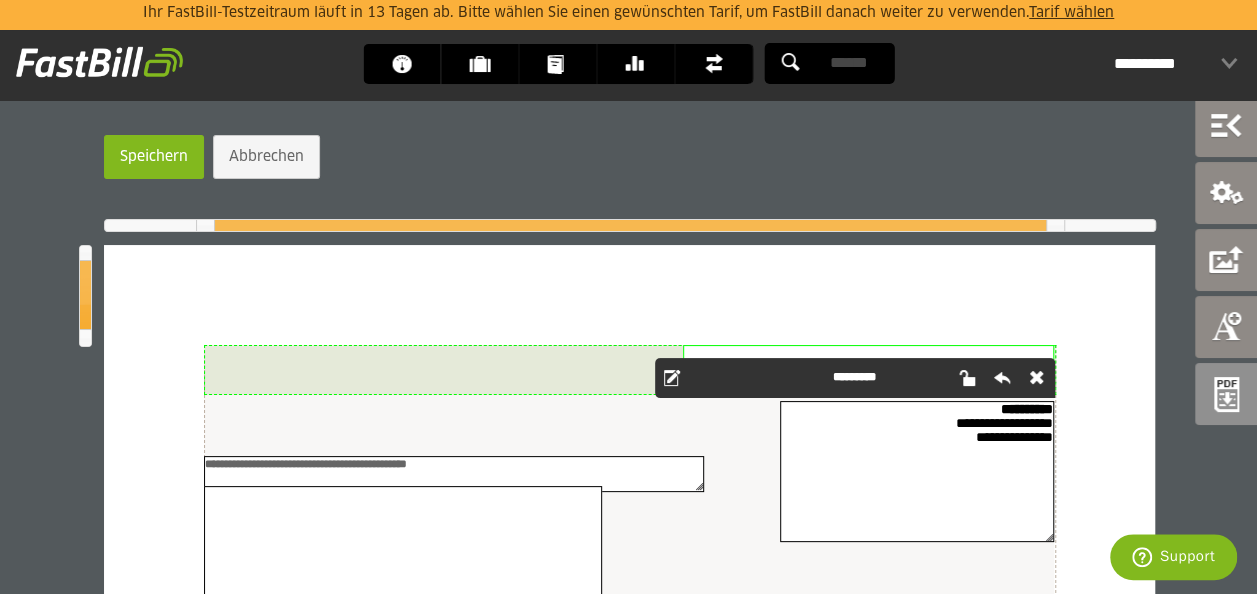 click at bounding box center (672, 378) 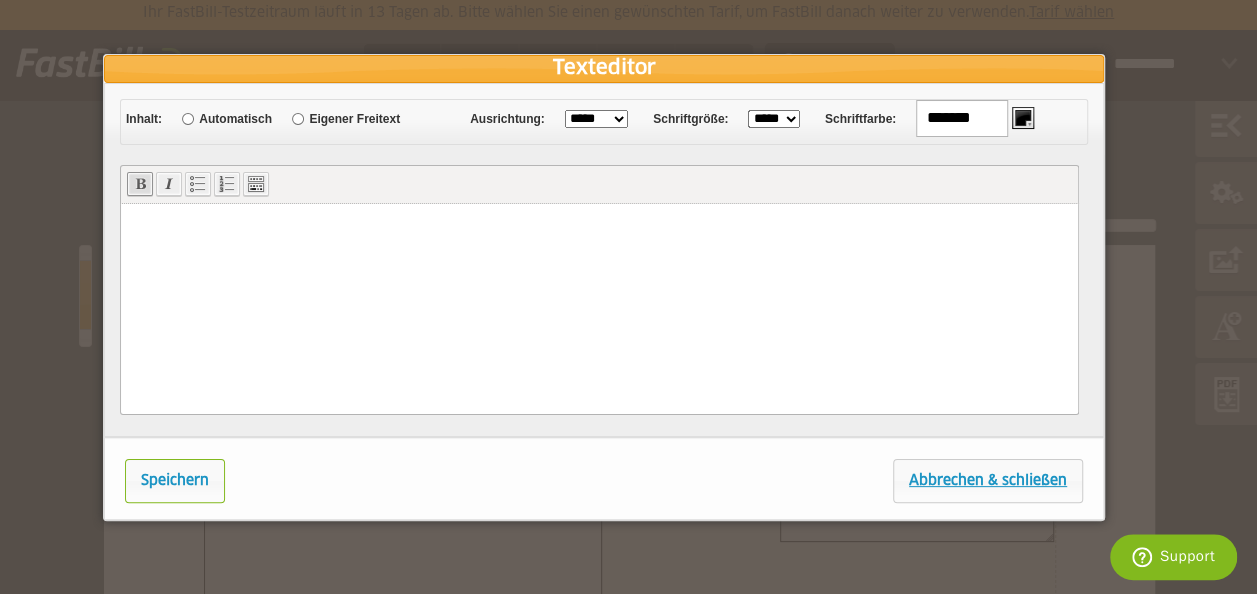 click on "****
****
****
****
****
*****
*****
*****
*****
*****
*****
*****
*****
*****
*****
*****
*****
*****
*****
*****
*****" at bounding box center [773, 118] 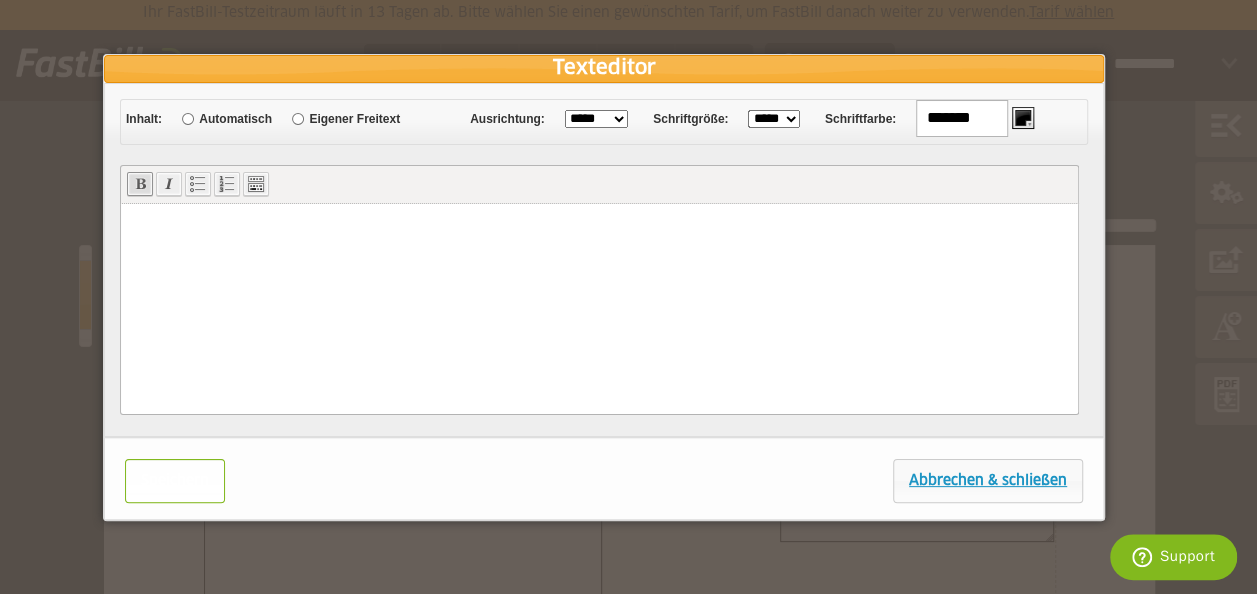 click on "Speichern" at bounding box center (175, 481) 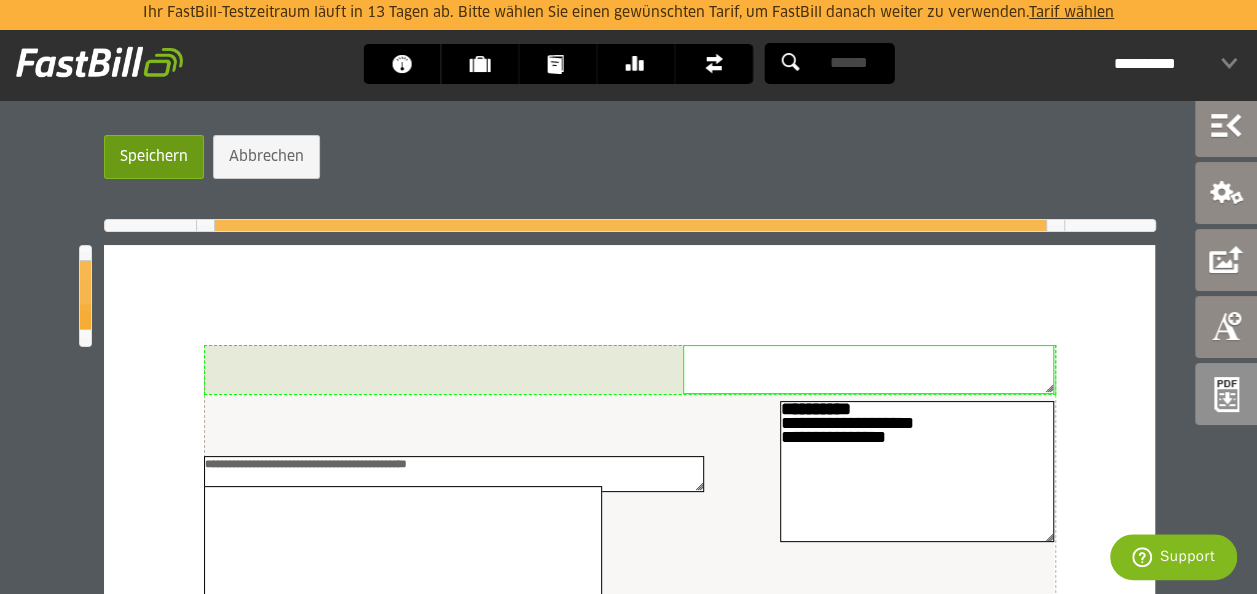click on "Speichern" at bounding box center [154, 157] 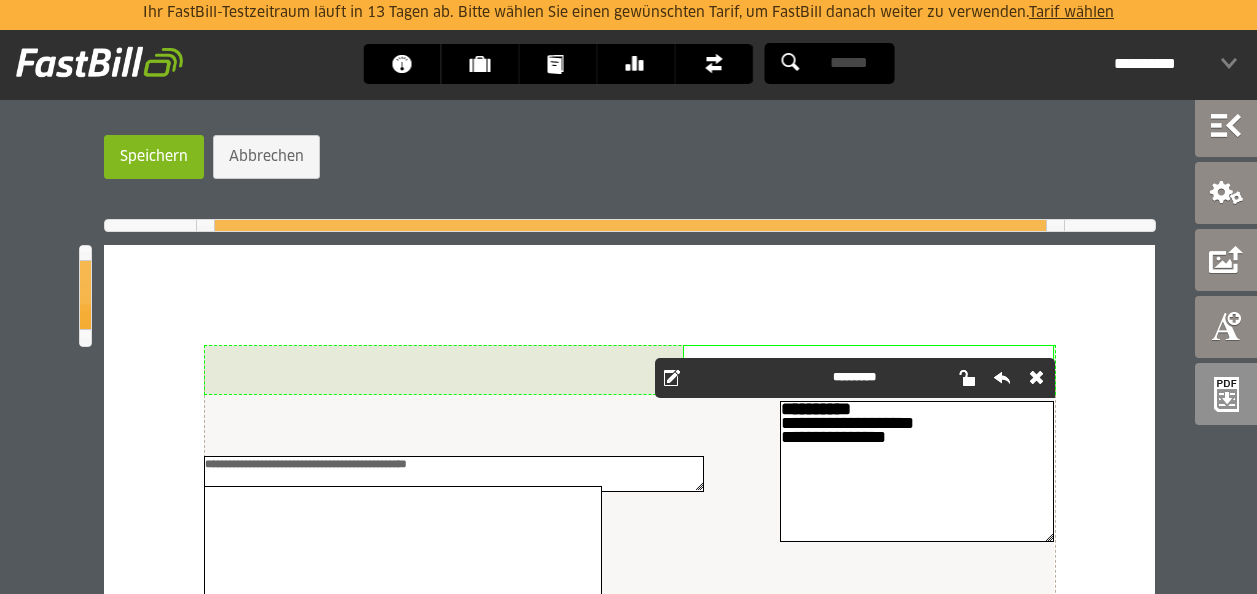 scroll, scrollTop: 0, scrollLeft: 0, axis: both 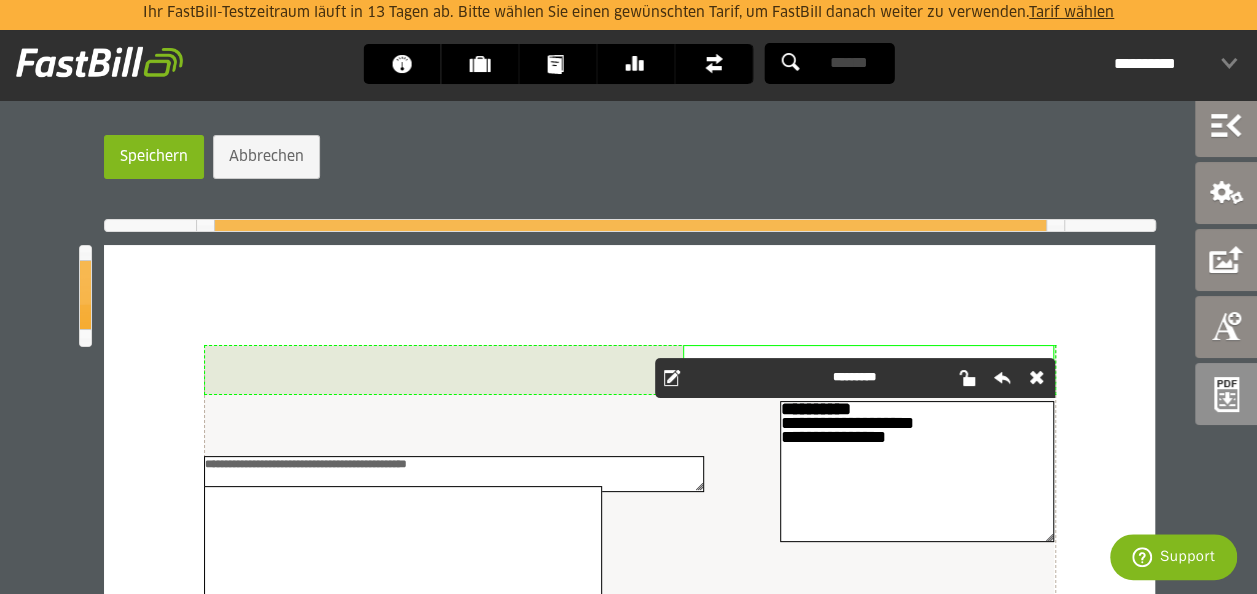 click at bounding box center [672, 378] 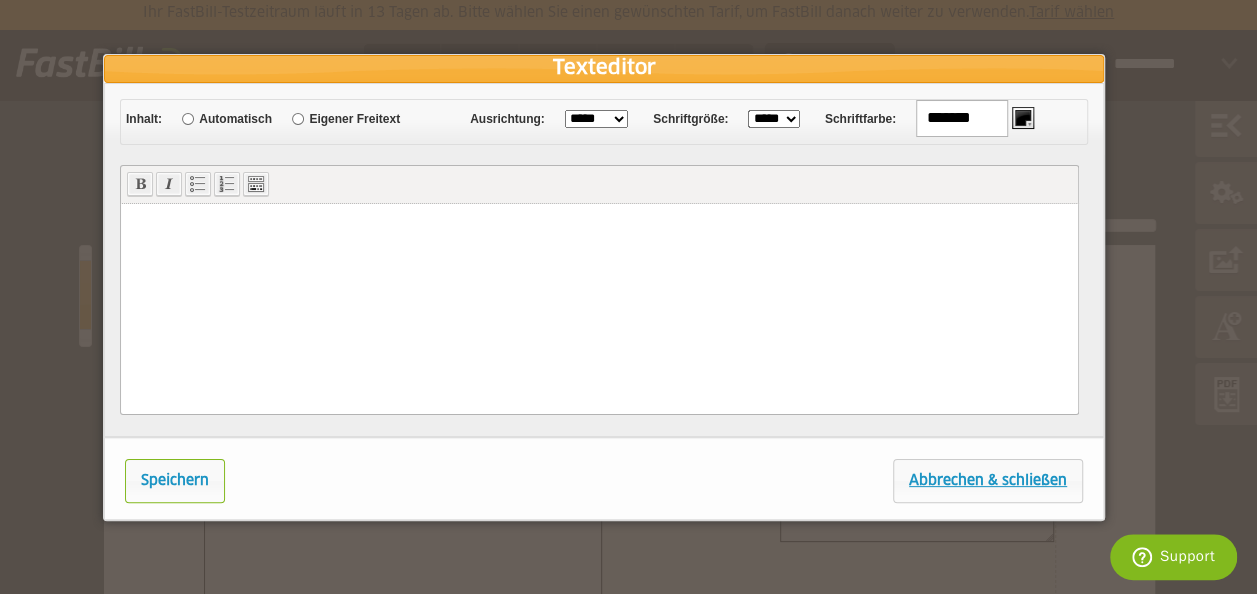 click on "****
****
****
****
****
*****
*****
*****
*****
*****
*****
*****
*****
*****
*****
*****
*****
*****
*****
*****
*****" at bounding box center (773, 118) 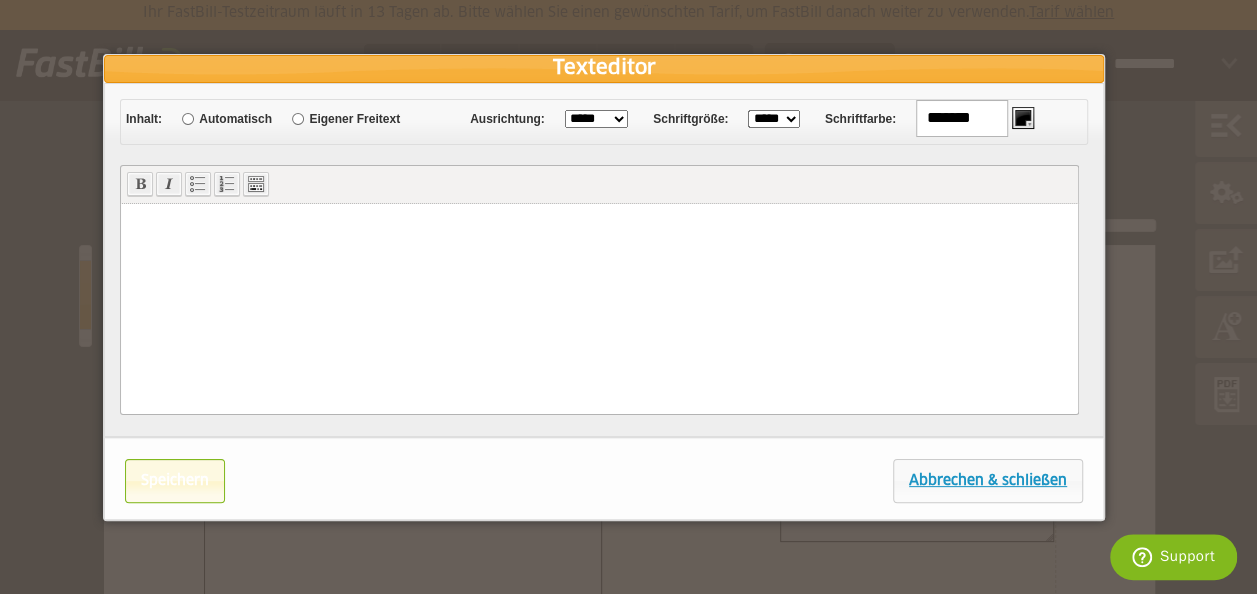 click on "Speichern" at bounding box center [175, 481] 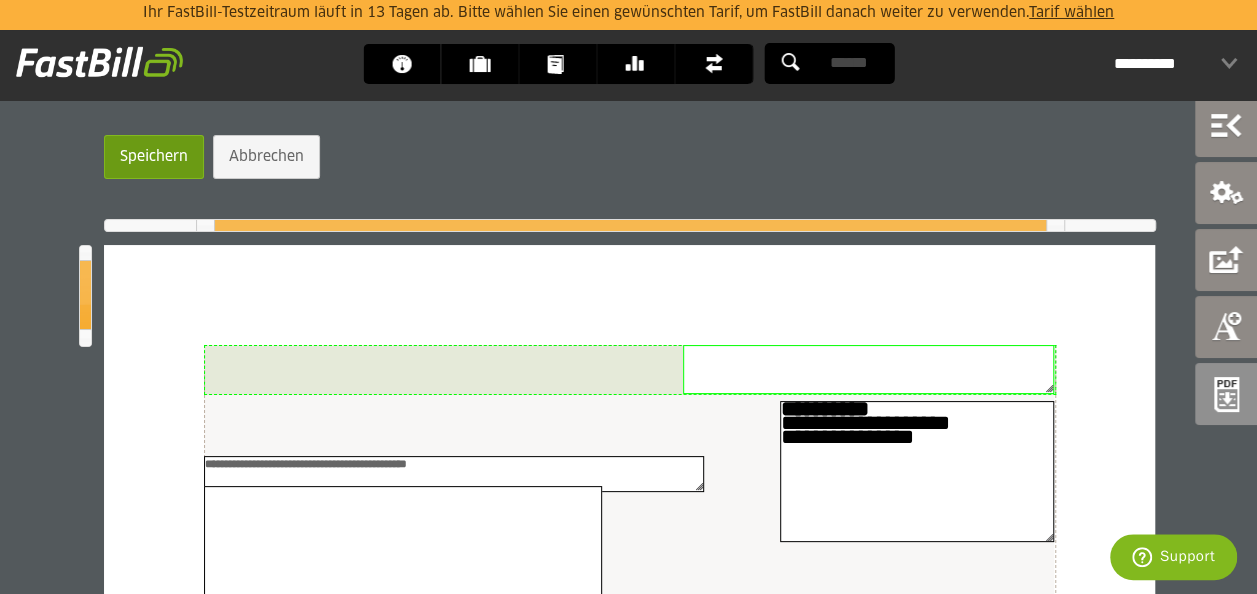 click on "Speichern" at bounding box center (154, 157) 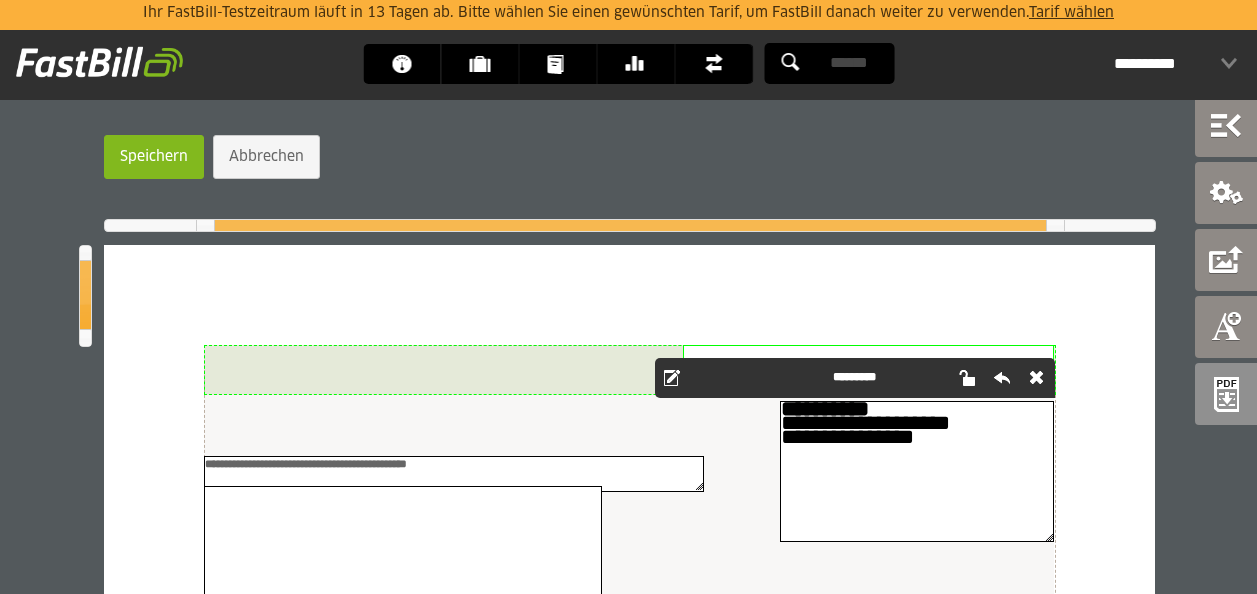 scroll, scrollTop: 0, scrollLeft: 0, axis: both 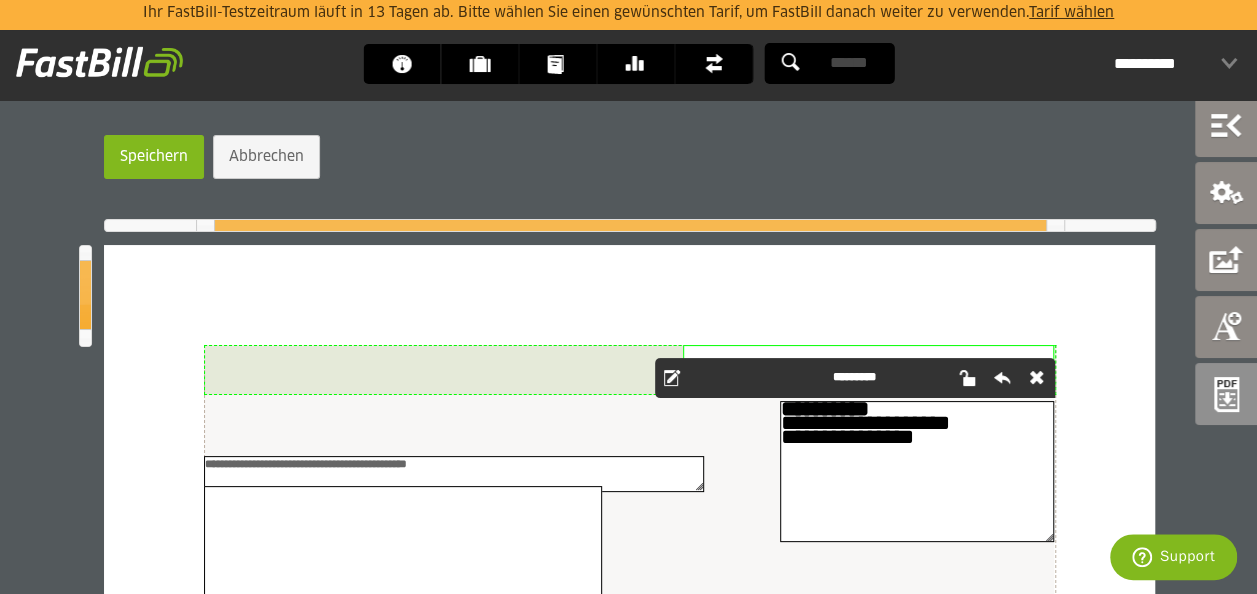 click at bounding box center [672, 378] 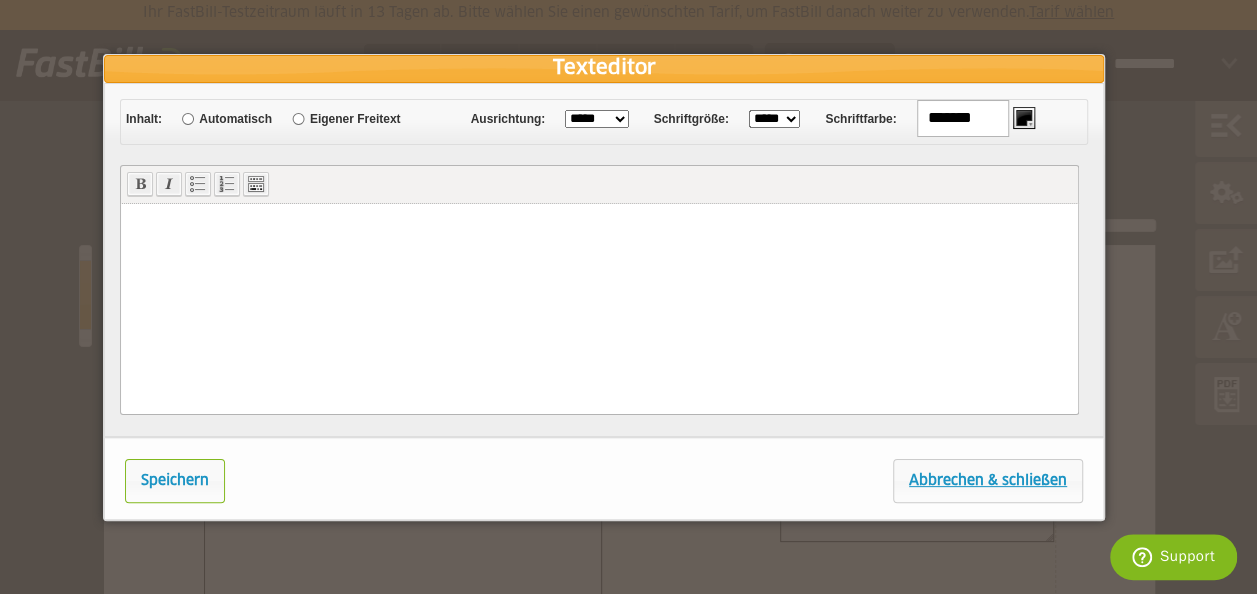 click on "****
****
****
****
****
*****
*****
*****
*****
*****
*****
*****
*****
*****
*****
*****
*****
*****
*****
*****
*****" at bounding box center [774, 118] 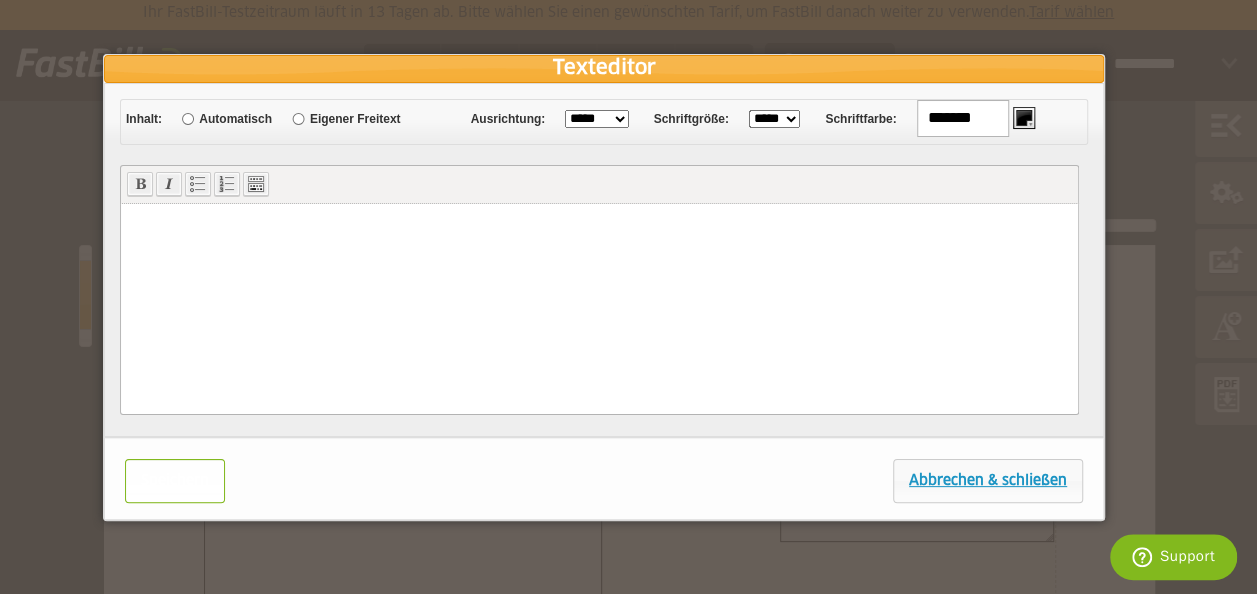 click on "Speichern" at bounding box center [175, 481] 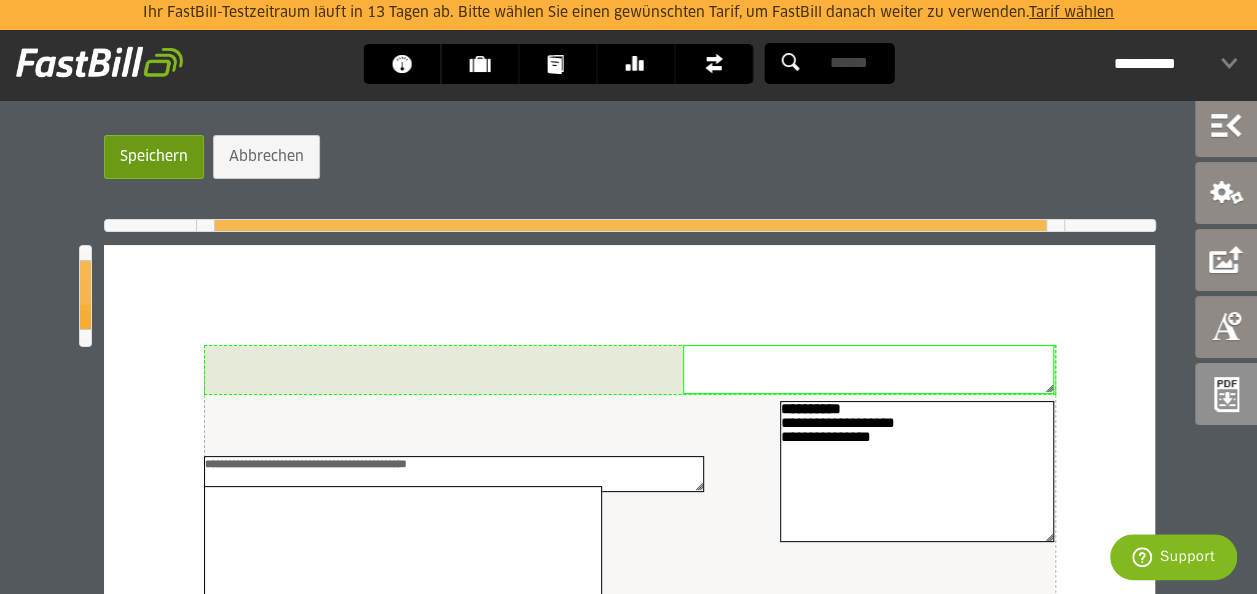 click on "Speichern" at bounding box center [154, 157] 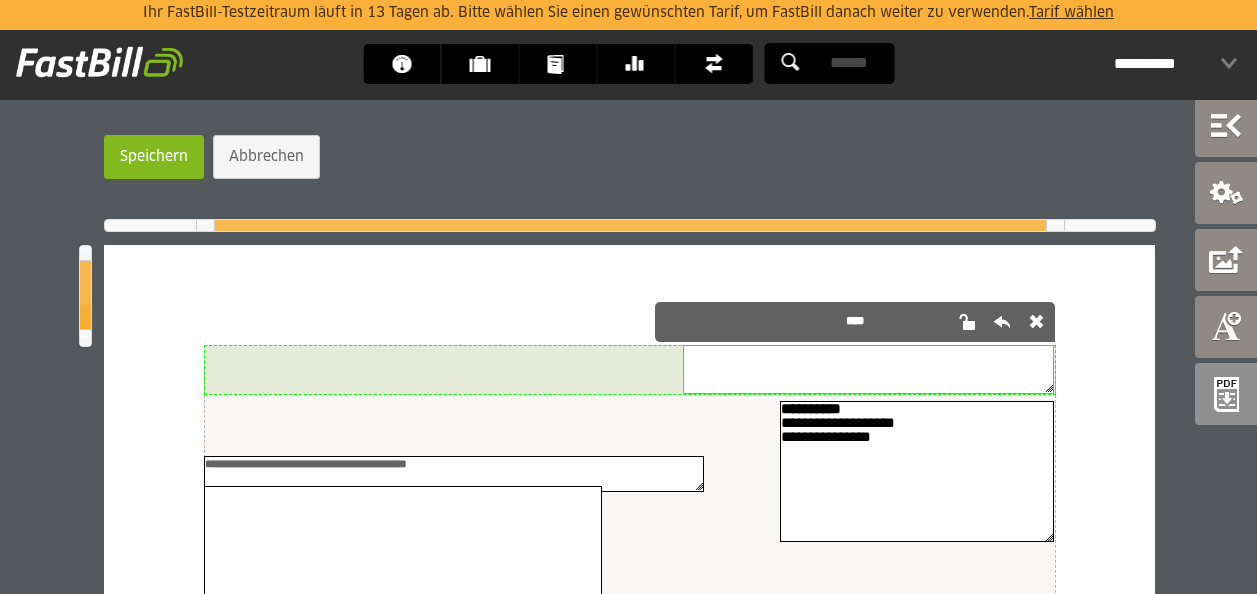 scroll, scrollTop: 0, scrollLeft: 0, axis: both 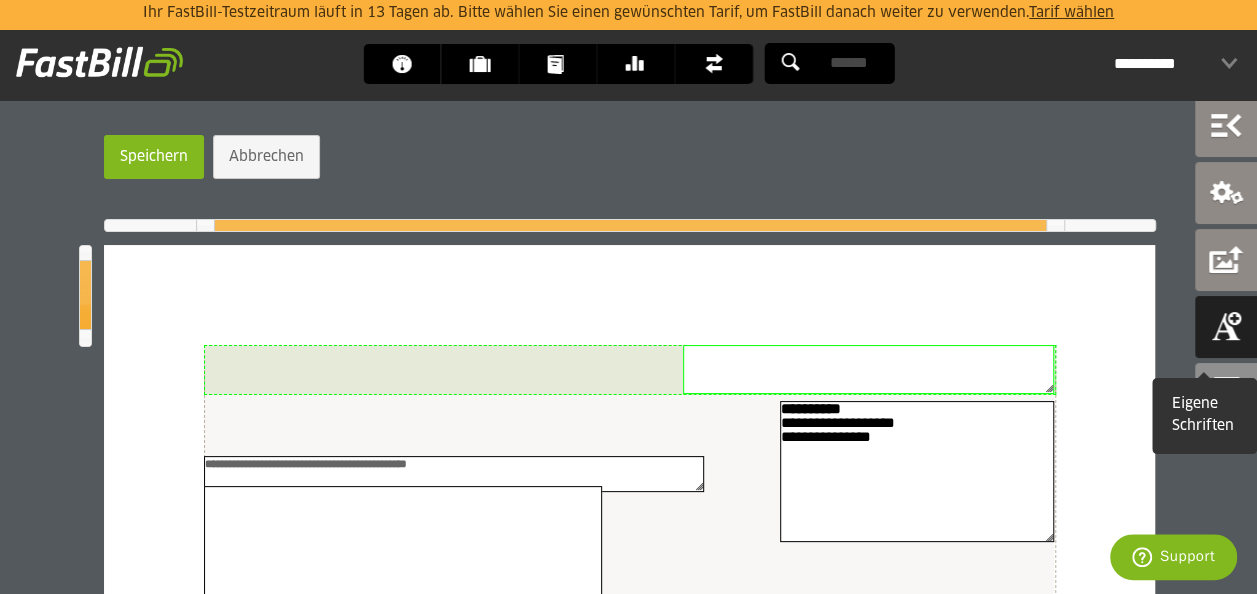 click at bounding box center [1226, 327] 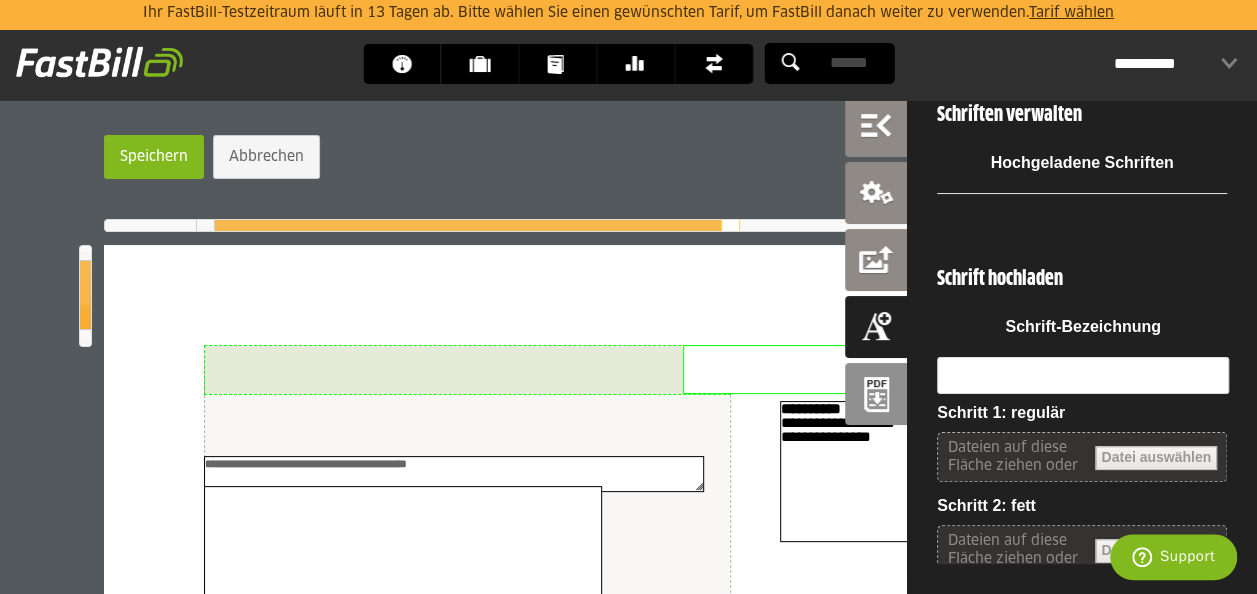click at bounding box center [630, 225] 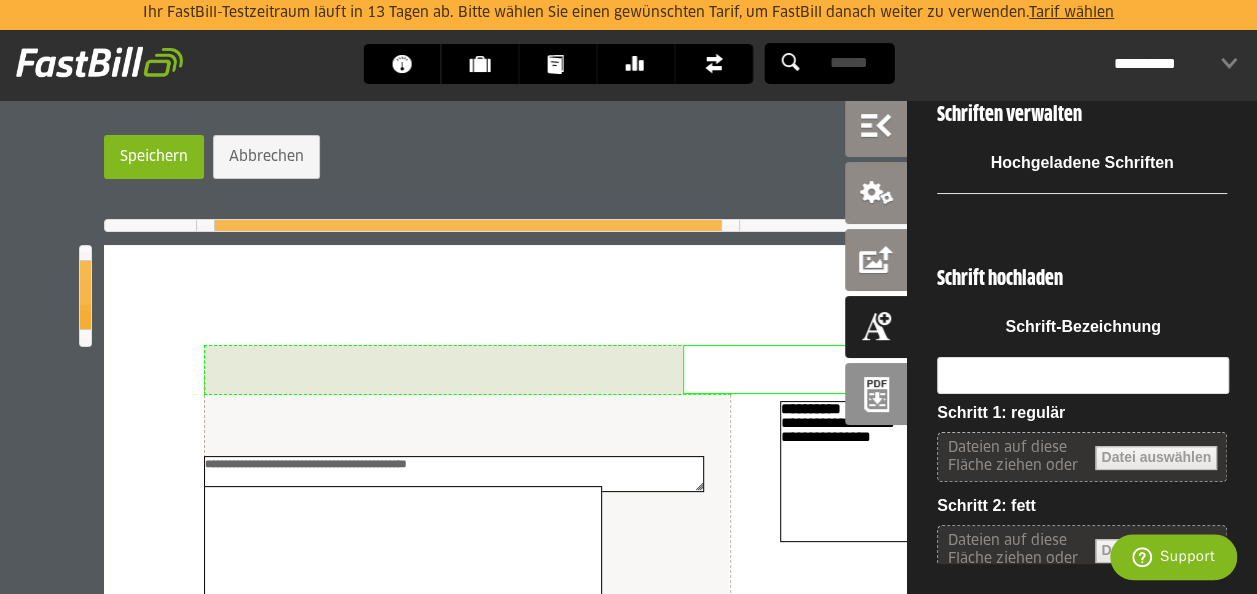 click on "**********" at bounding box center [629, 988] 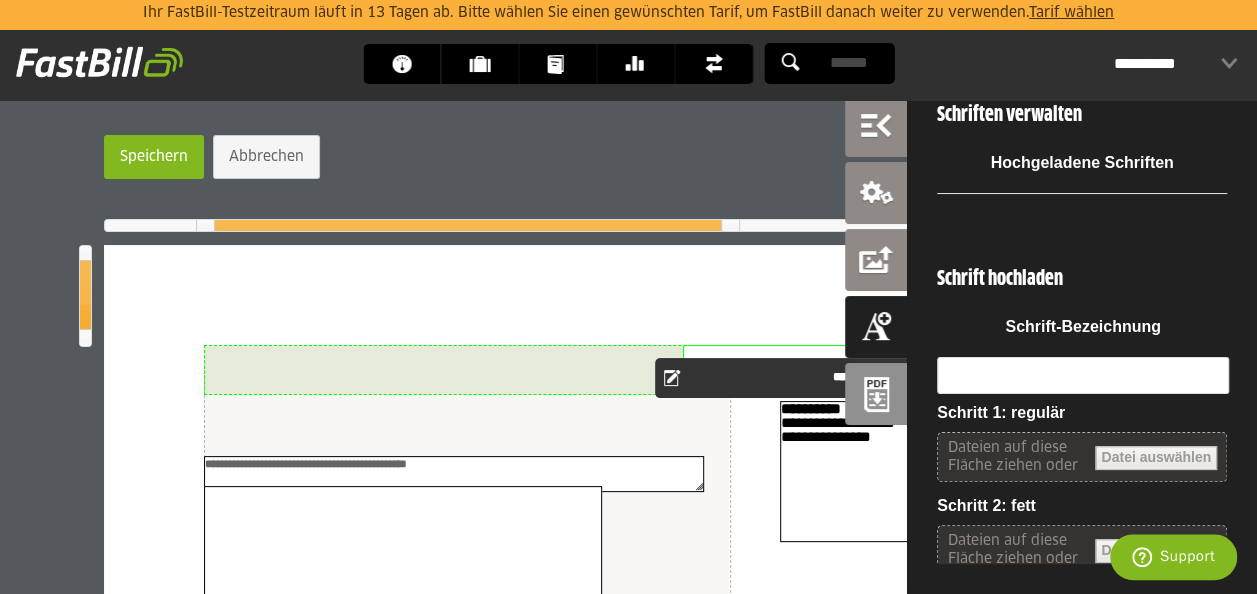 click at bounding box center [672, 378] 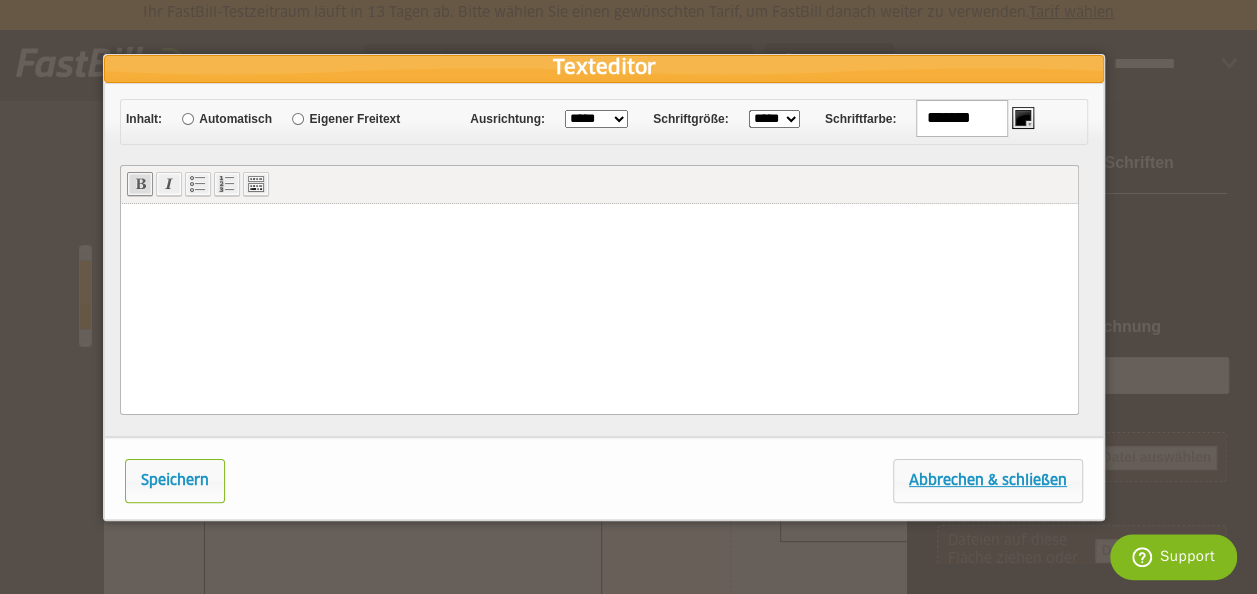 click on "****
****
****
****
****
*****
*****
*****
*****
*****
*****
*****
*****
*****
*****
*****
*****
*****
*****
*****
*****" at bounding box center [774, 118] 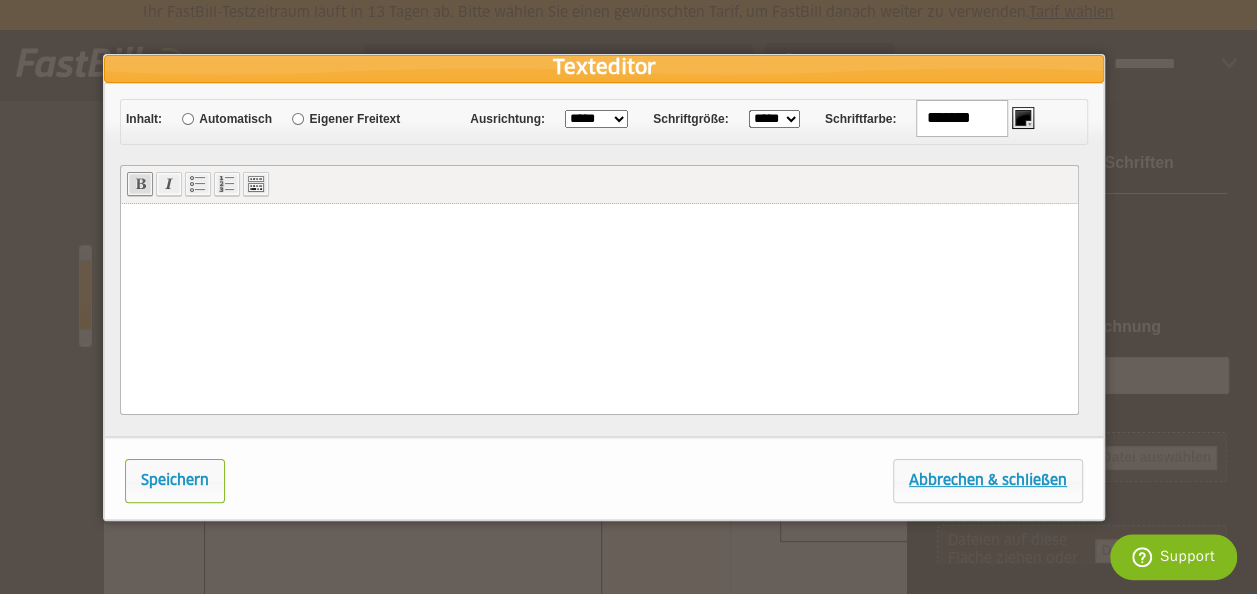 select on "**" 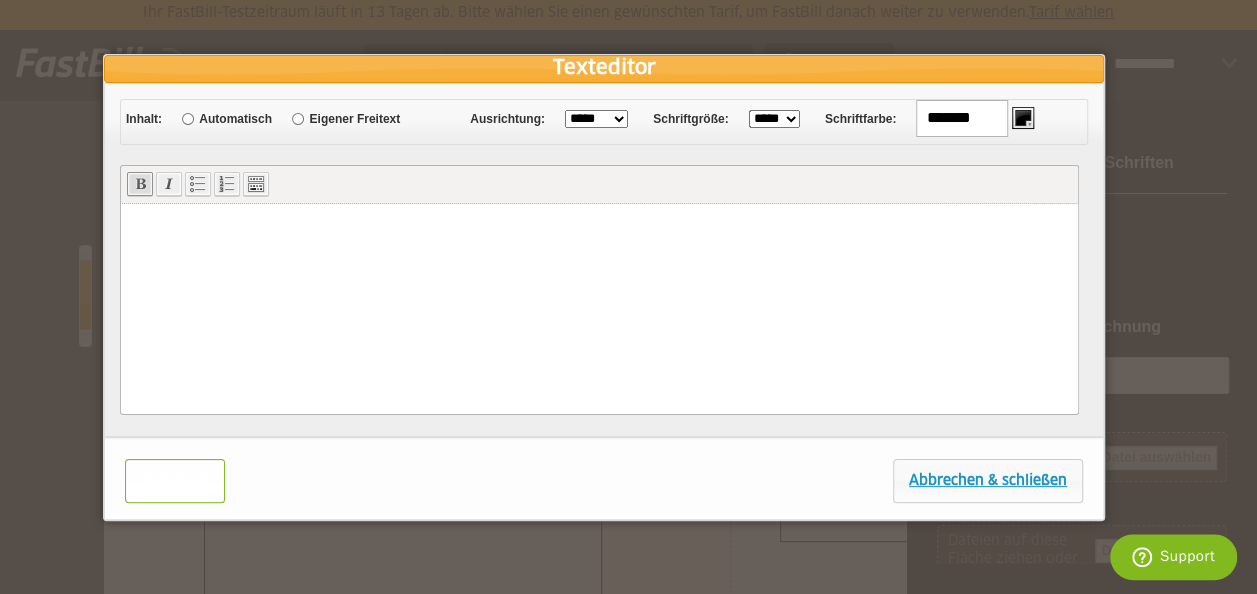 click on "Speichern" at bounding box center [175, 481] 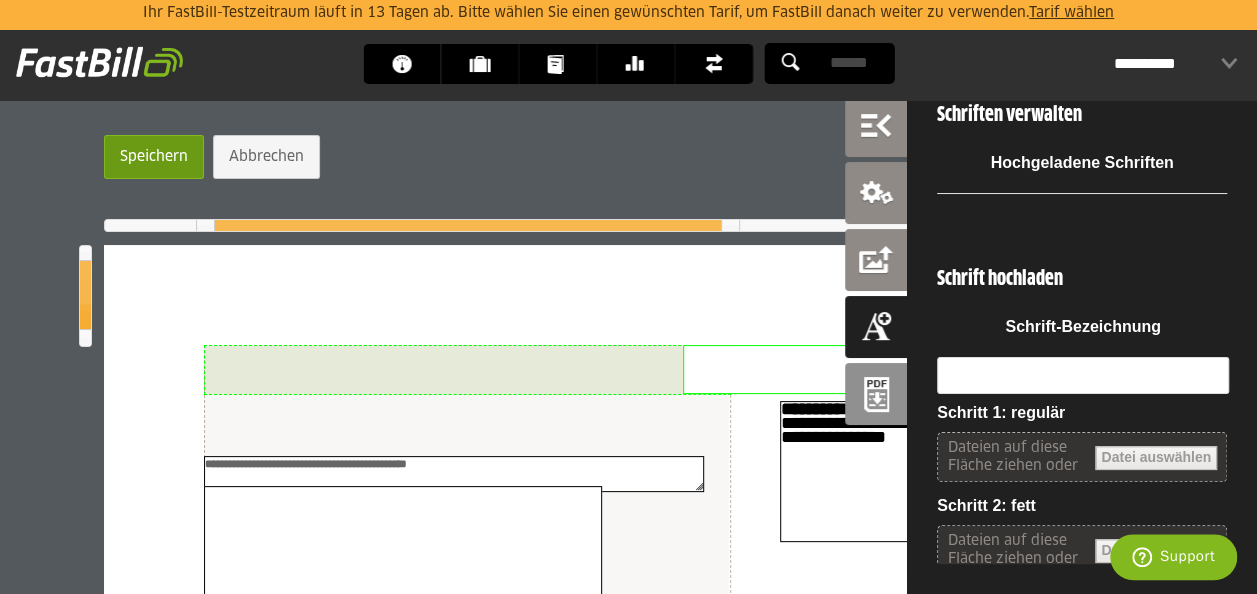 click on "Speichern" at bounding box center [154, 157] 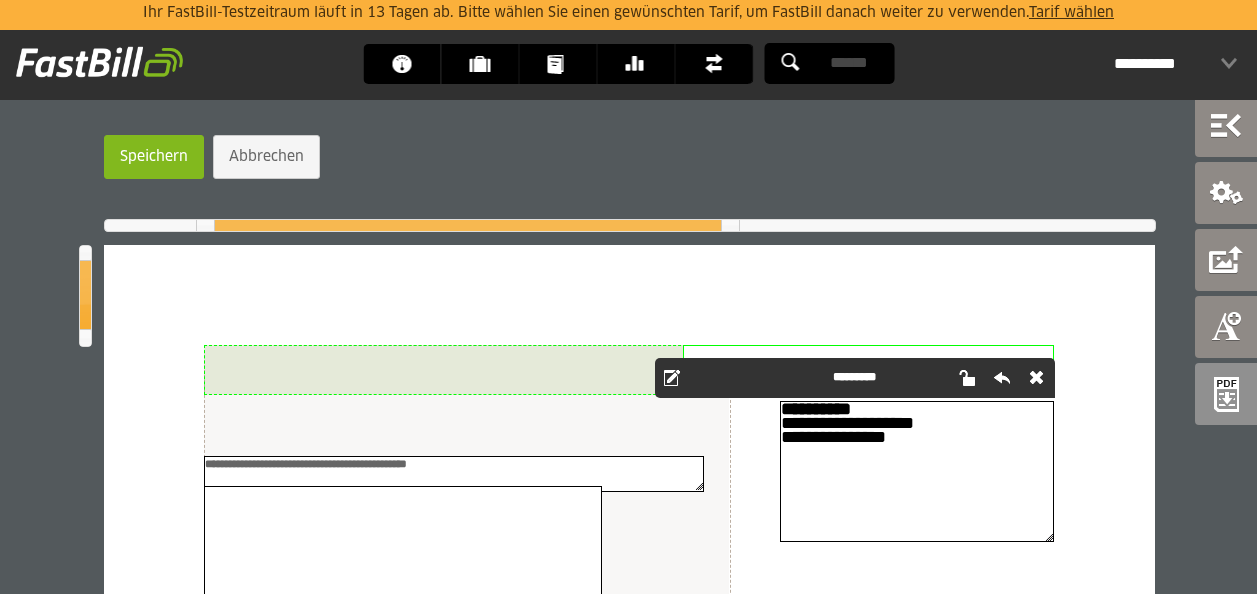 scroll, scrollTop: 0, scrollLeft: 0, axis: both 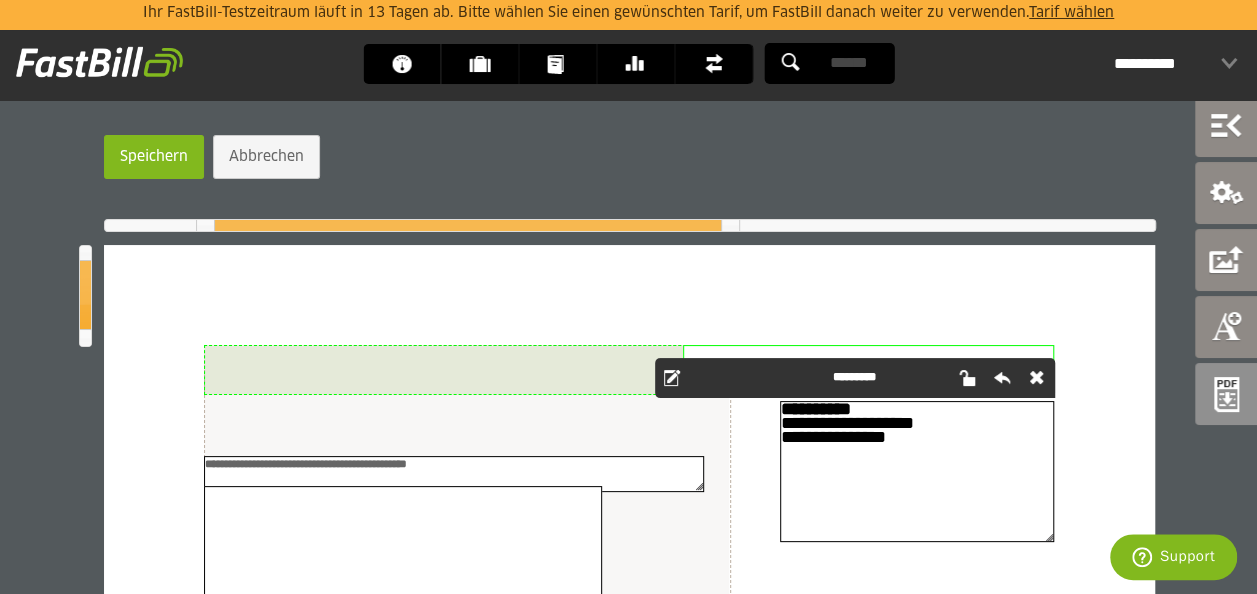 click at bounding box center (672, 378) 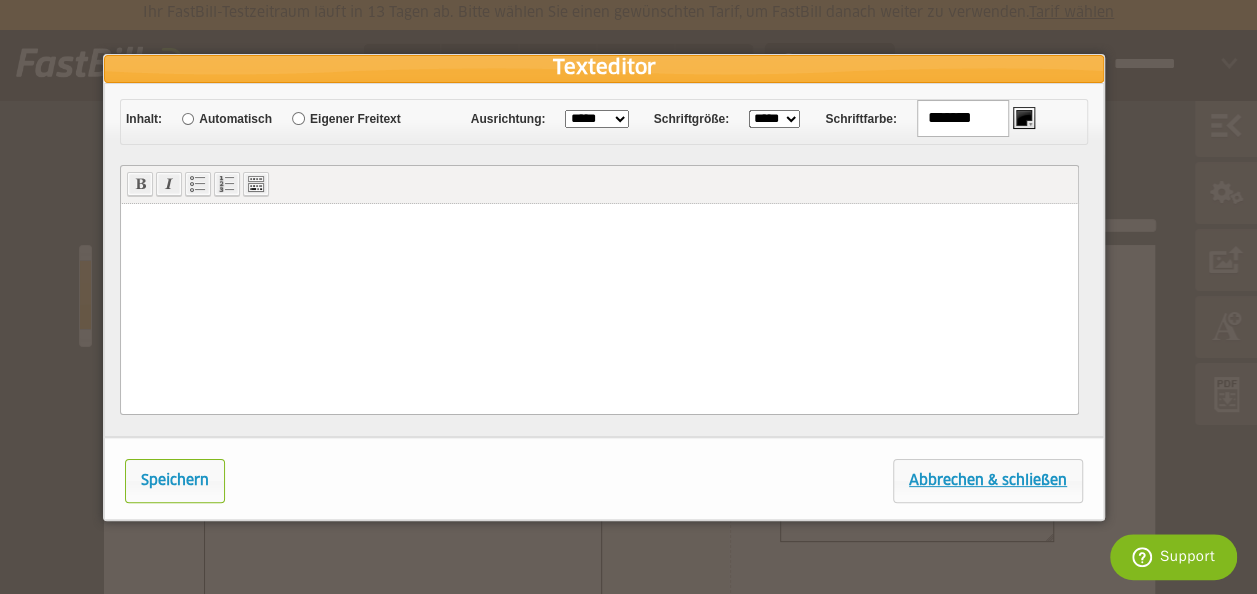 click on "****
****
****
****
****
*****
*****
*****
*****
*****
*****
*****
*****
*****
*****
*****
*****
*****
*****
*****
*****" at bounding box center (774, 118) 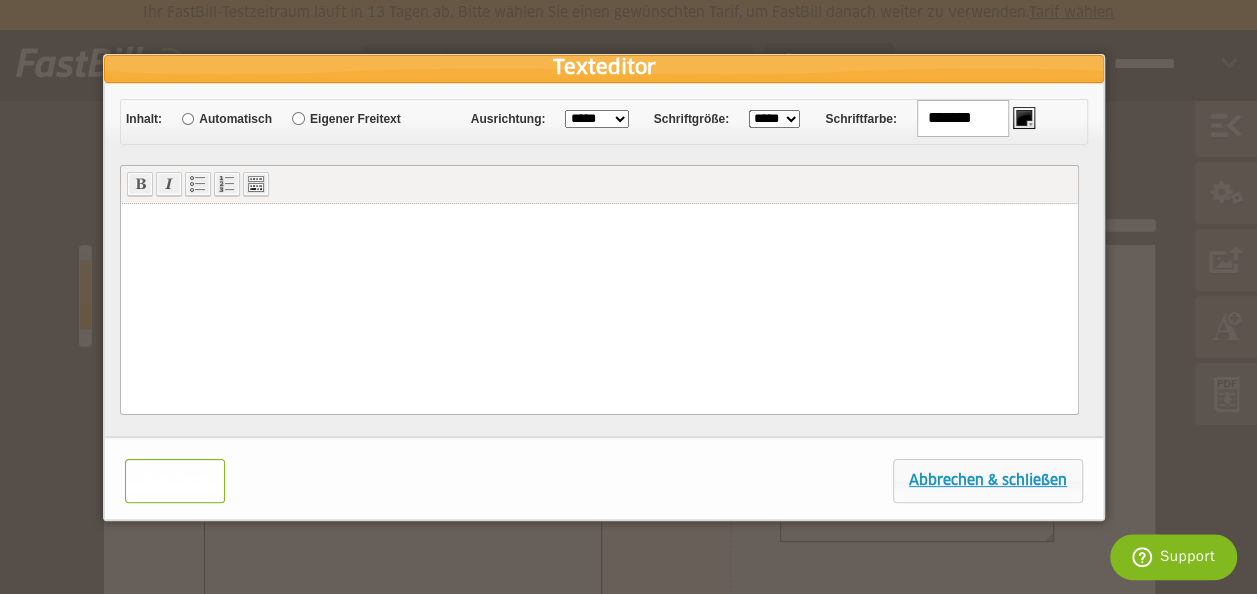 click on "Speichern" at bounding box center [175, 481] 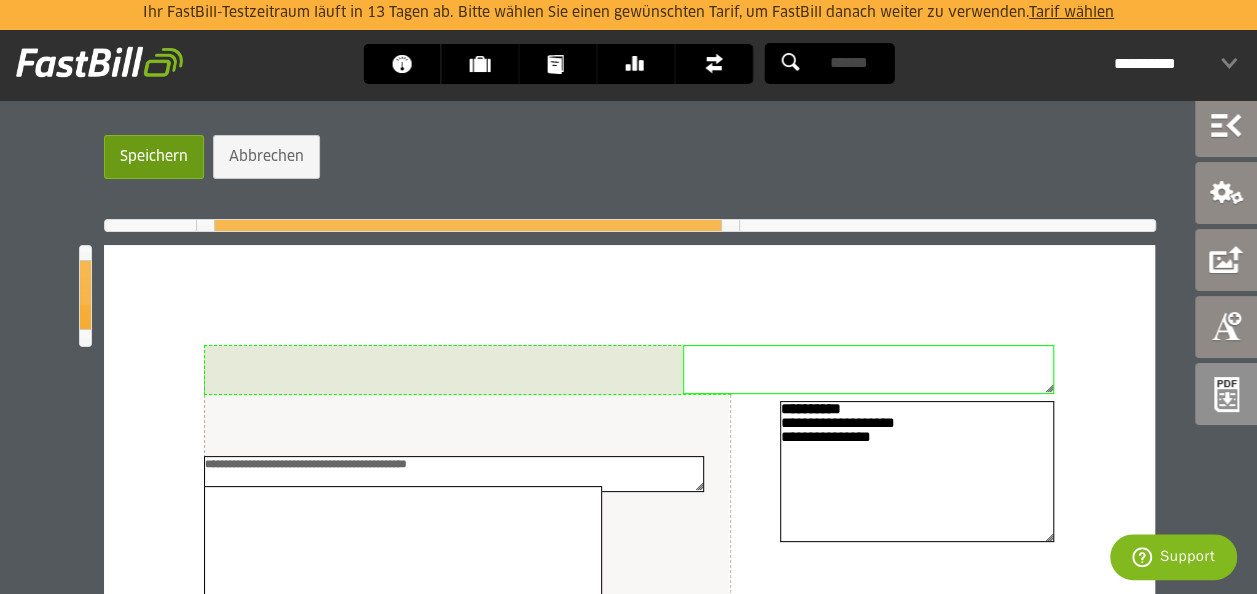 click on "Speichern" at bounding box center [154, 157] 